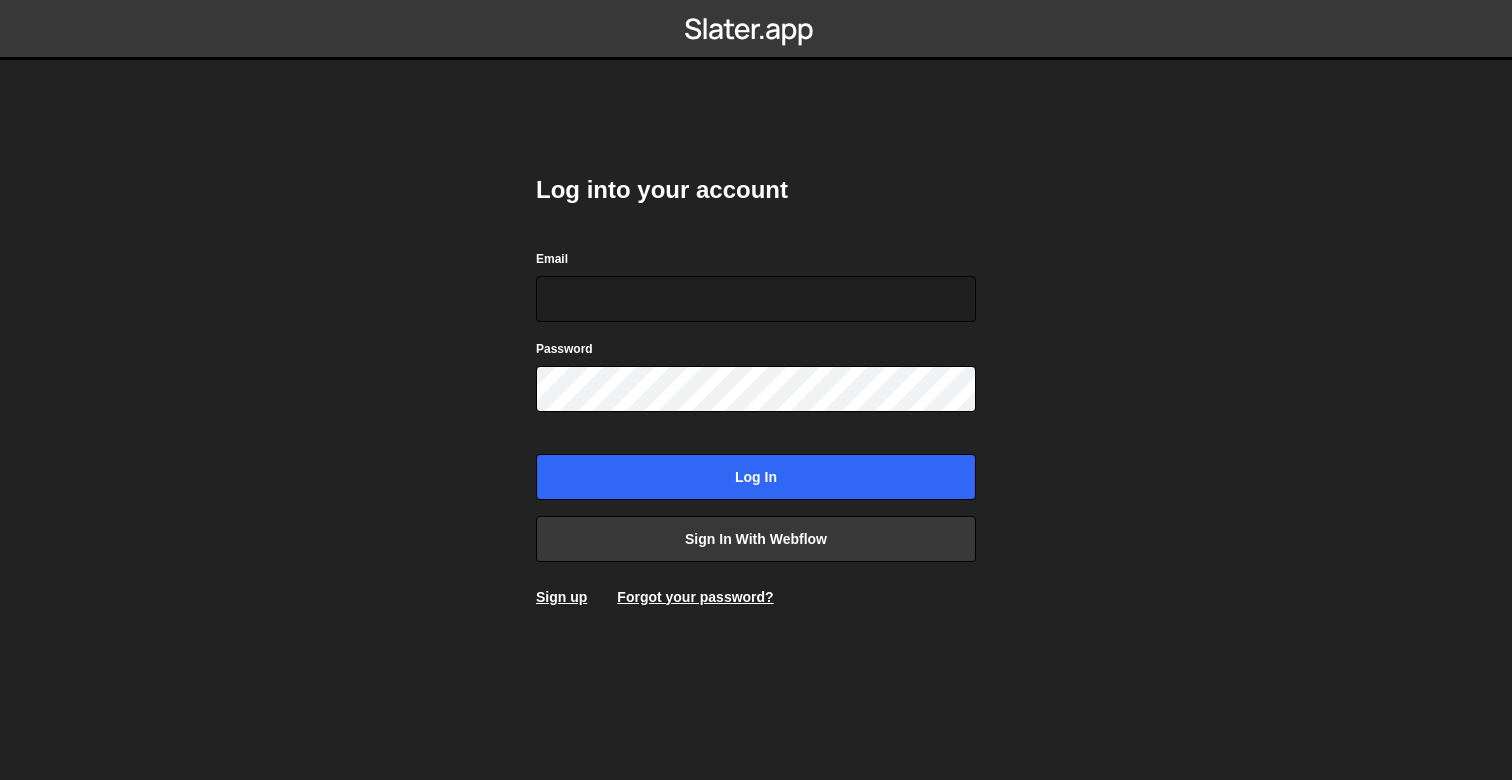 scroll, scrollTop: 0, scrollLeft: 0, axis: both 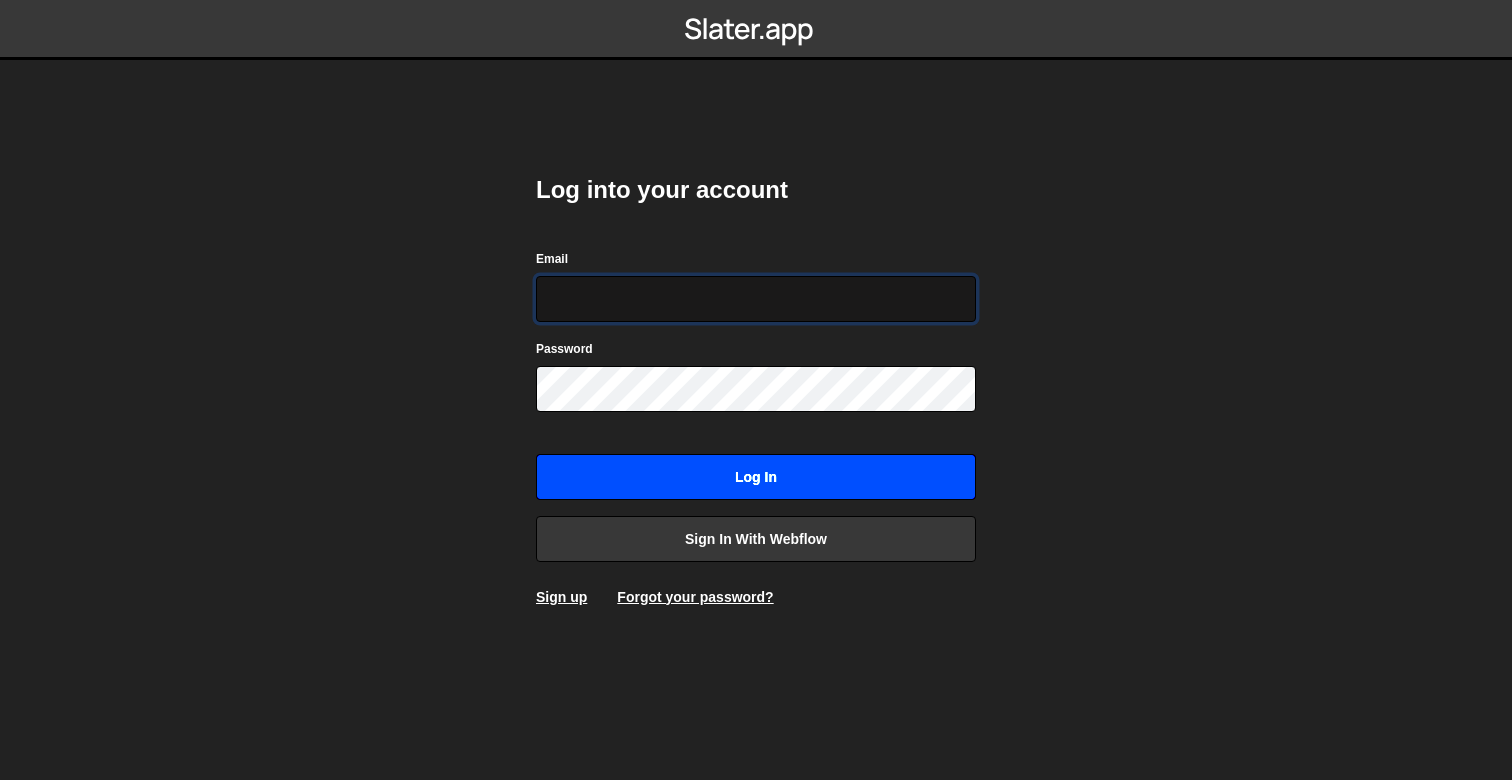 type on "rodrigo.aiello@ribus.com.br" 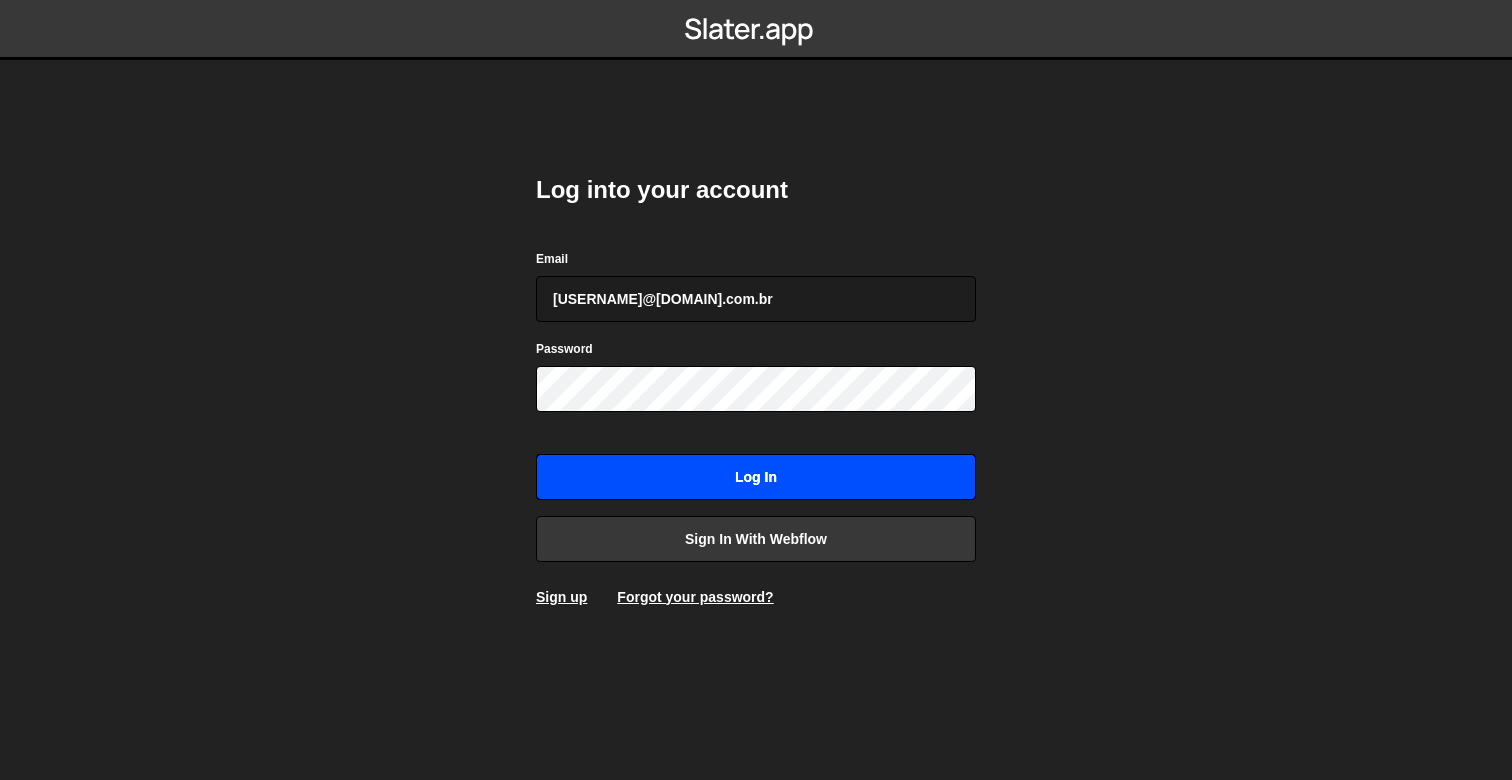 click on "Log in" at bounding box center (756, 477) 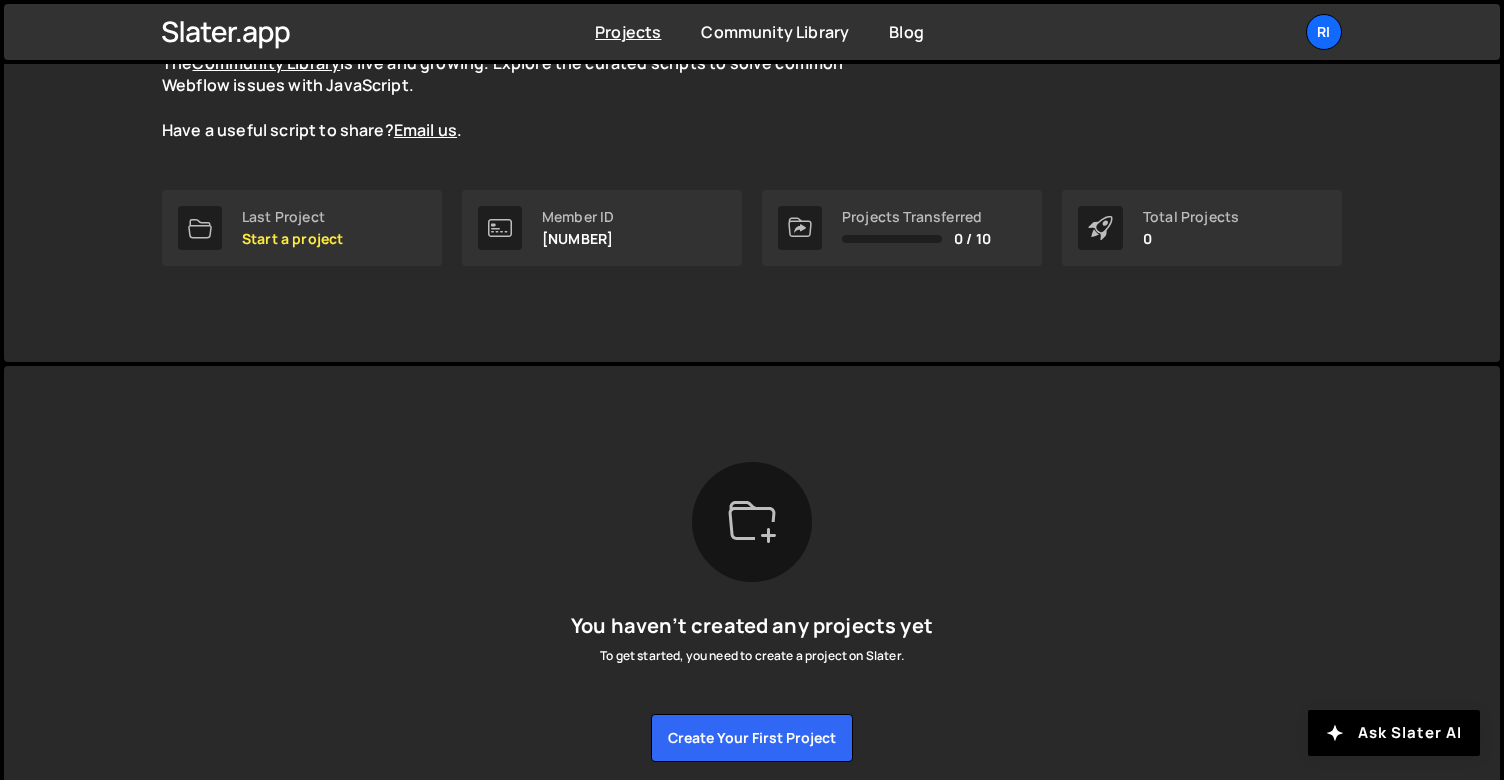scroll, scrollTop: 0, scrollLeft: 0, axis: both 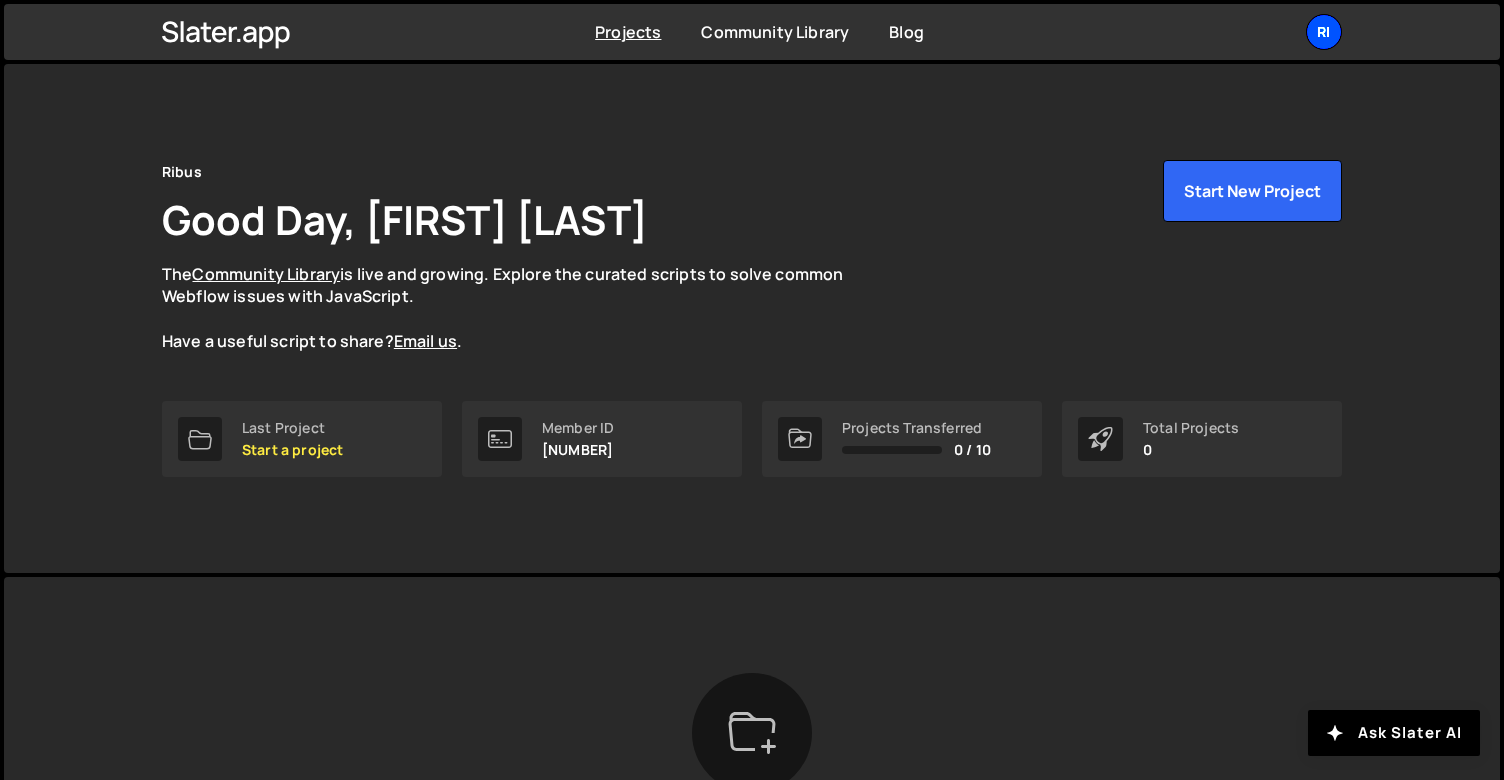 click on "Ri" at bounding box center [1324, 32] 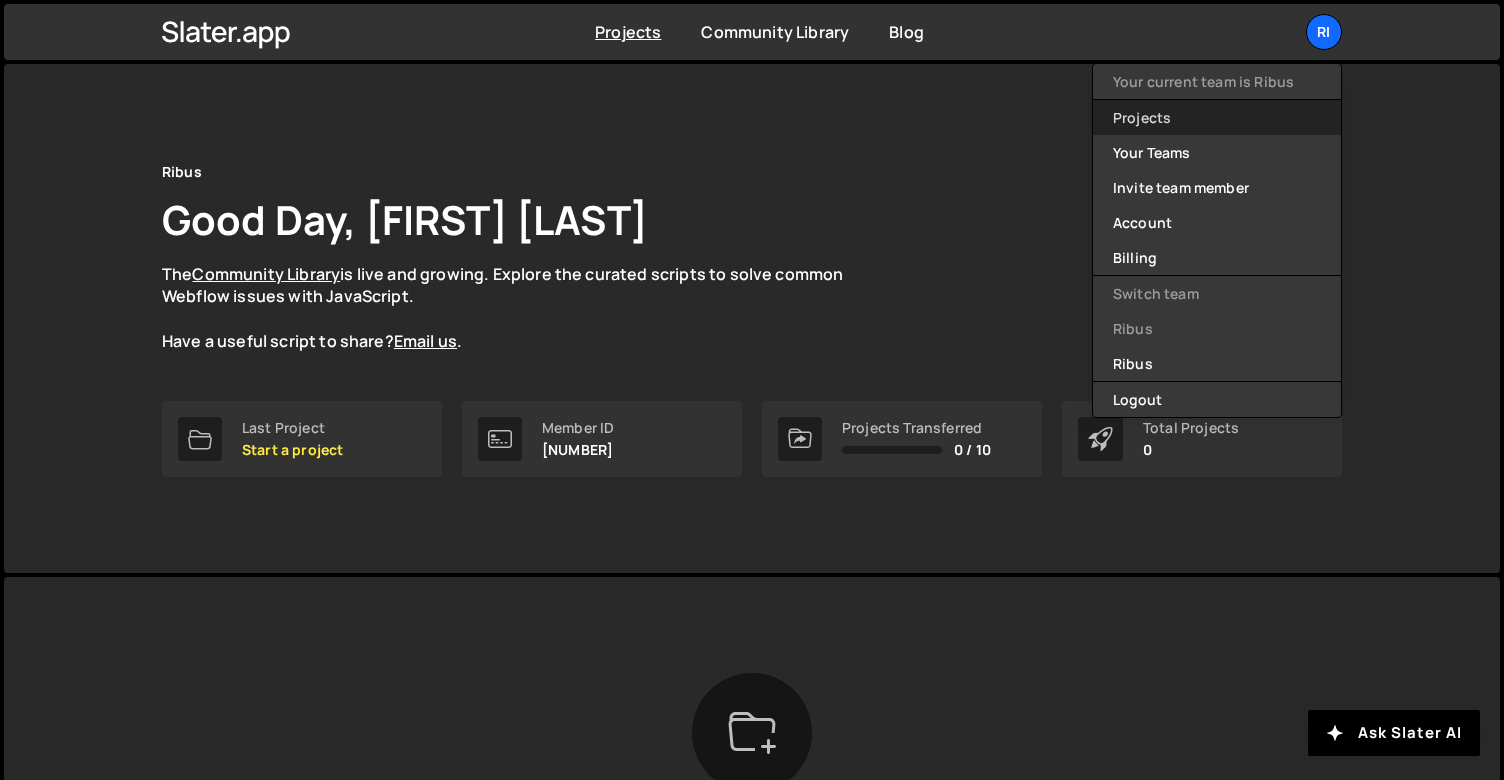 click on "Projects" at bounding box center [1217, 117] 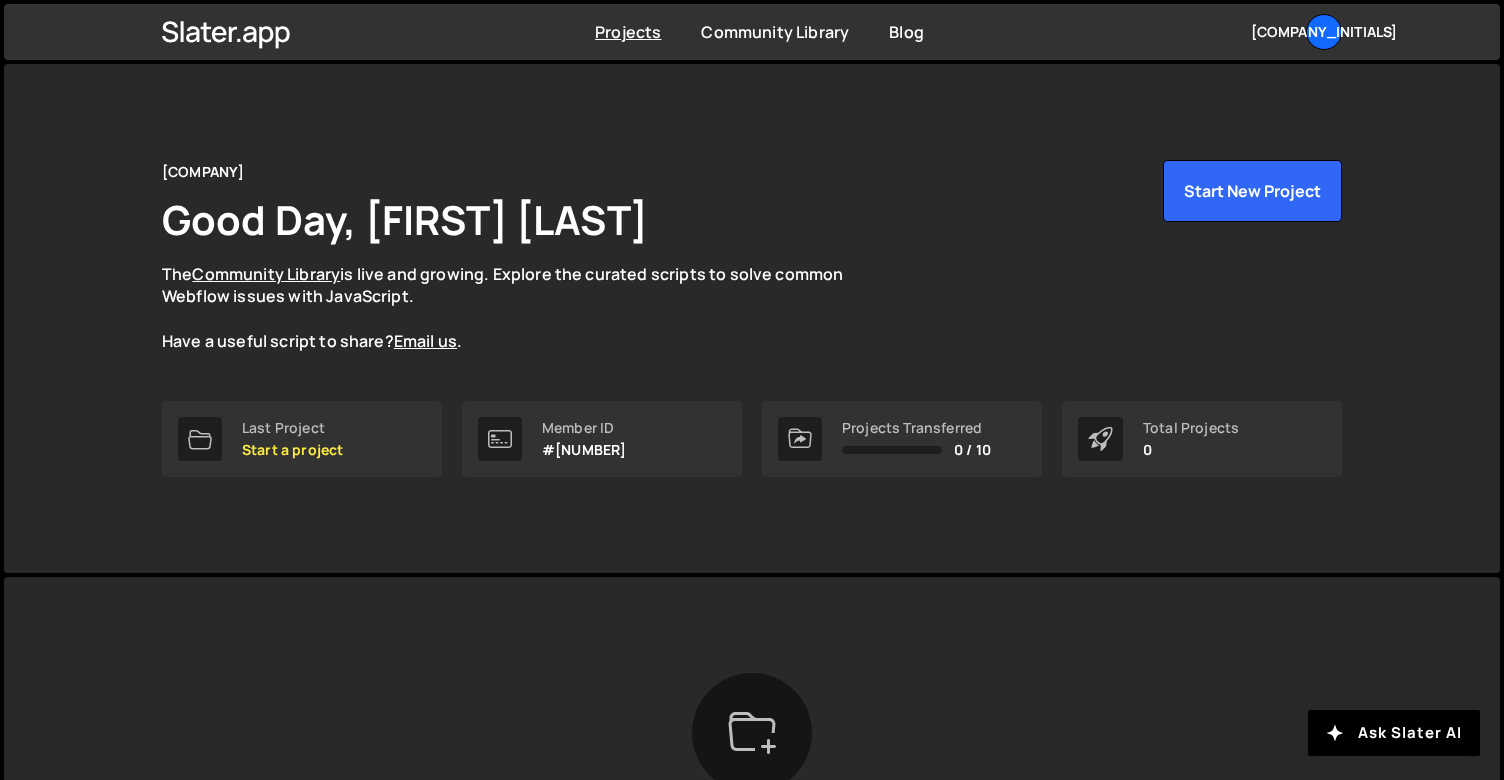 scroll, scrollTop: 0, scrollLeft: 0, axis: both 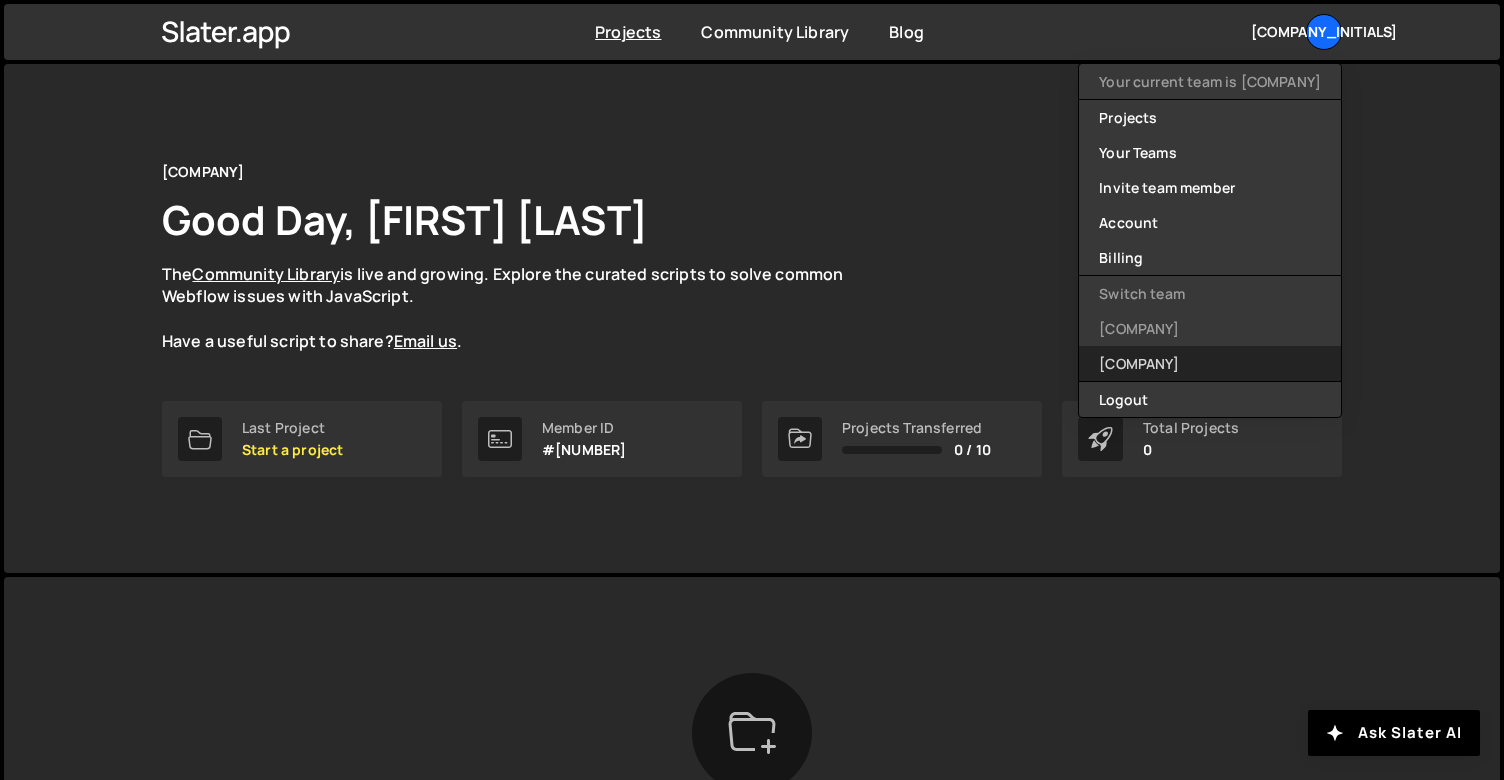 click on "Ribus" at bounding box center [1210, 363] 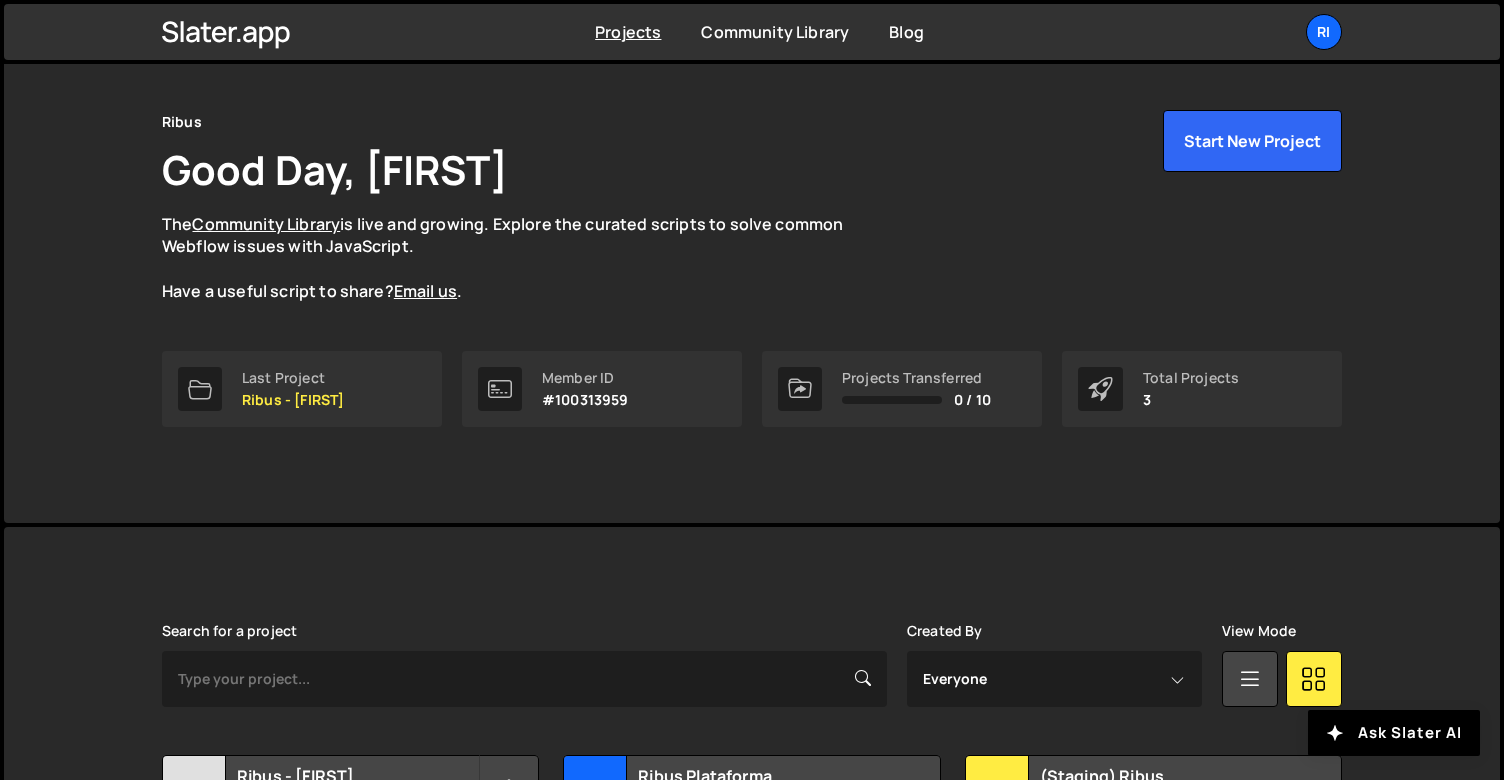 scroll, scrollTop: 249, scrollLeft: 0, axis: vertical 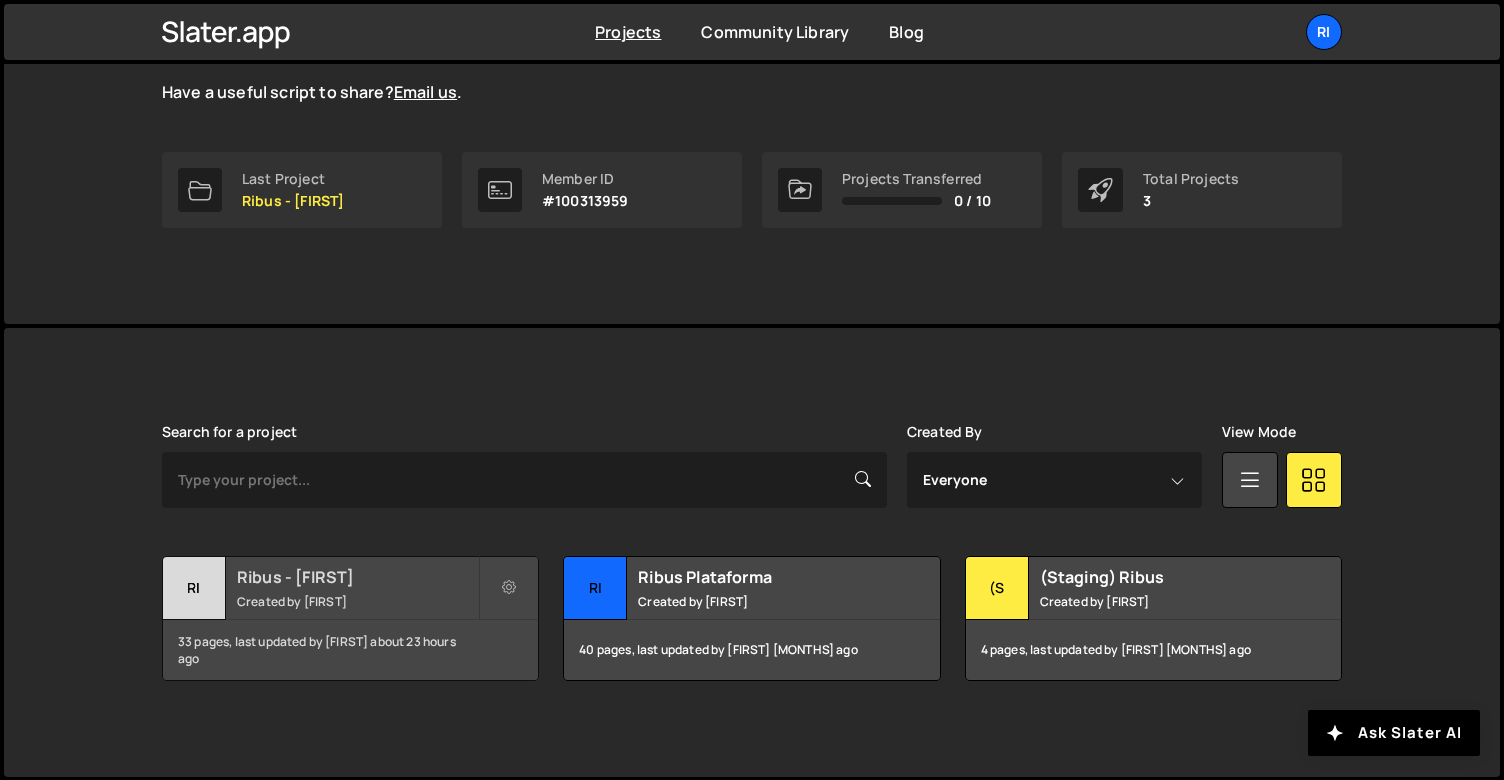 click on "Ribus - Rodrigo
Created by Rodrigo Aiello" at bounding box center [350, 588] 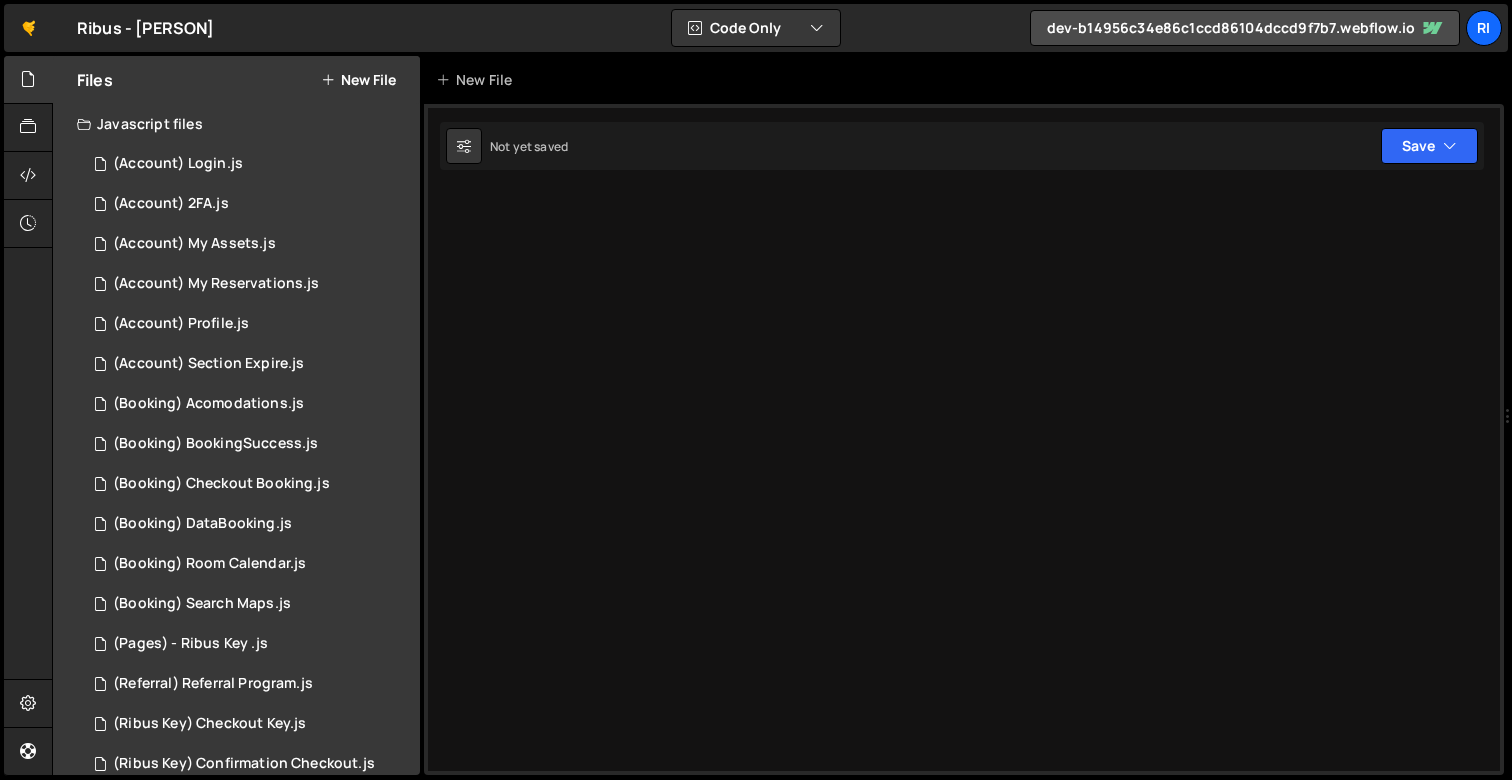scroll, scrollTop: 0, scrollLeft: 0, axis: both 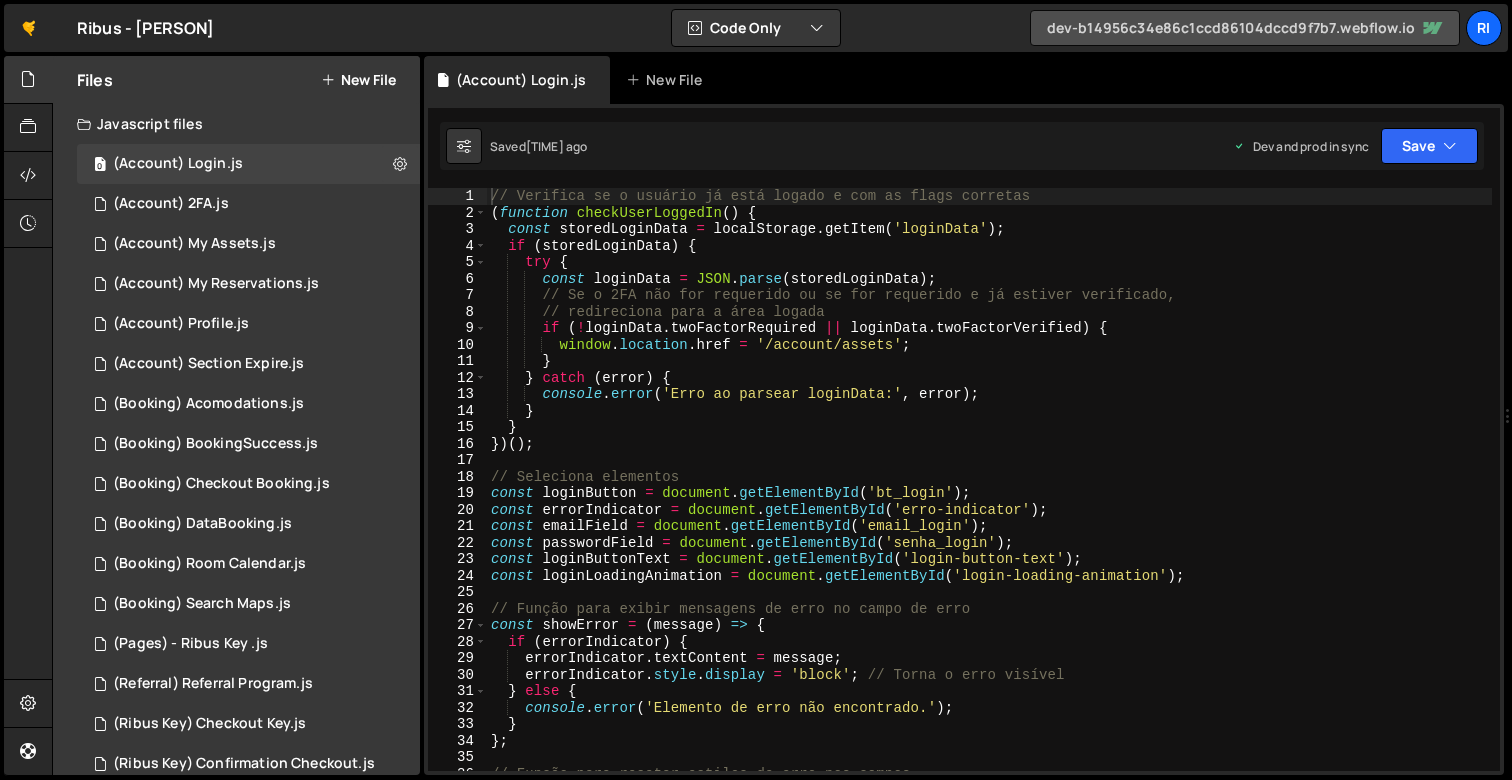 click on "dev-b14956c34e86c1ccd86104dccd9f7b7.webflow.io" at bounding box center (1245, 28) 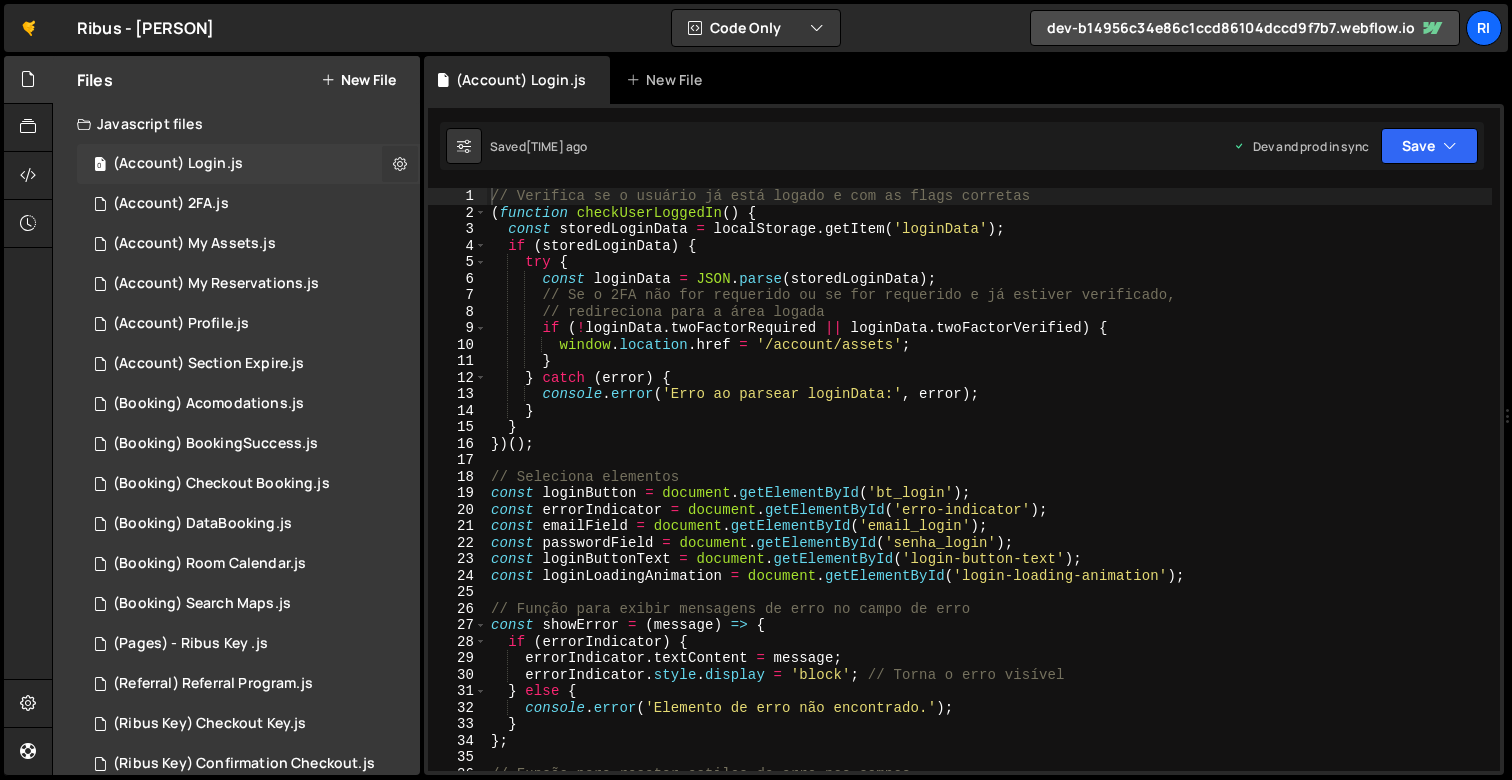 click at bounding box center [400, 164] 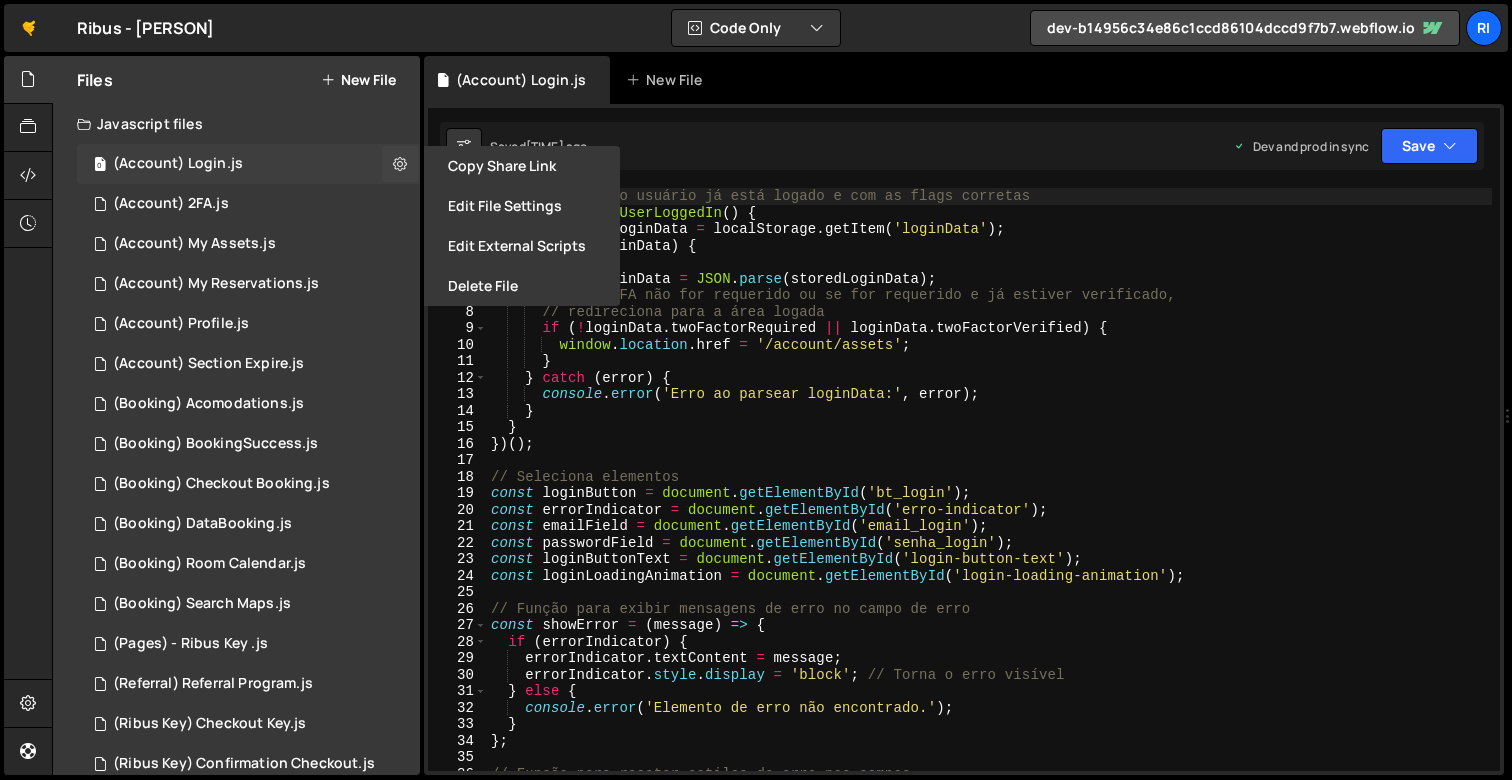 click on "0
(Account) Login.js
0" at bounding box center (248, 164) 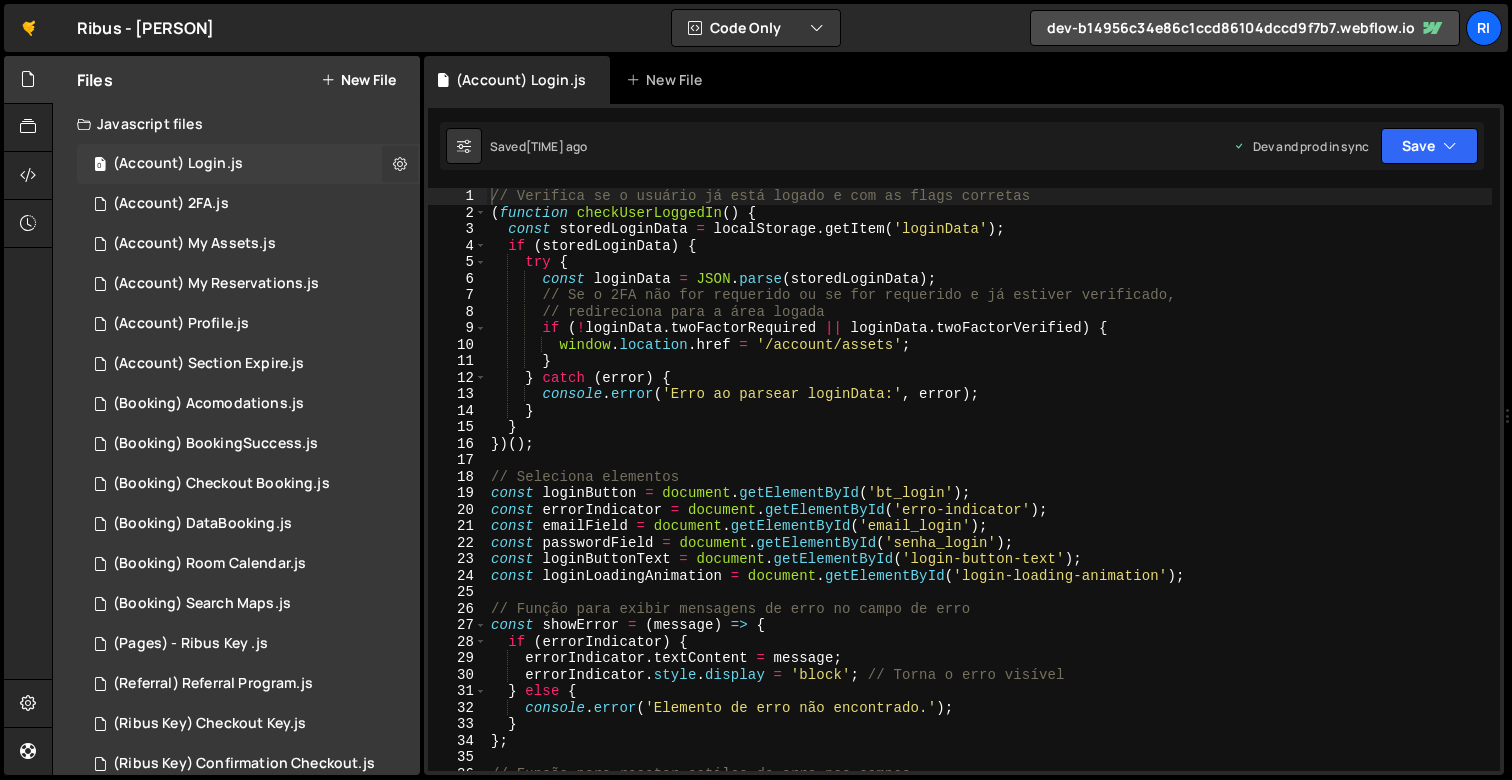 click at bounding box center [400, 163] 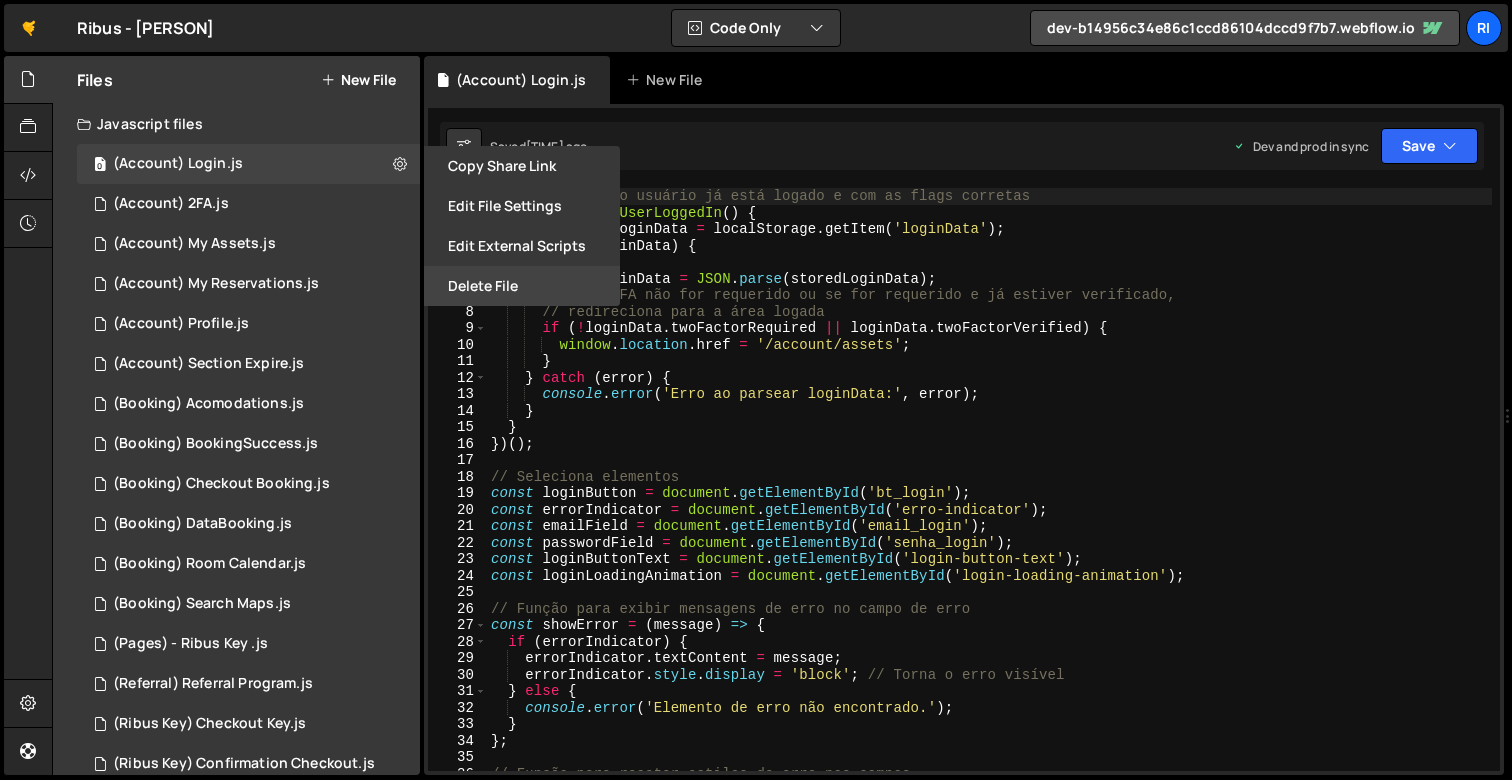 click on "Delete File" at bounding box center [522, 286] 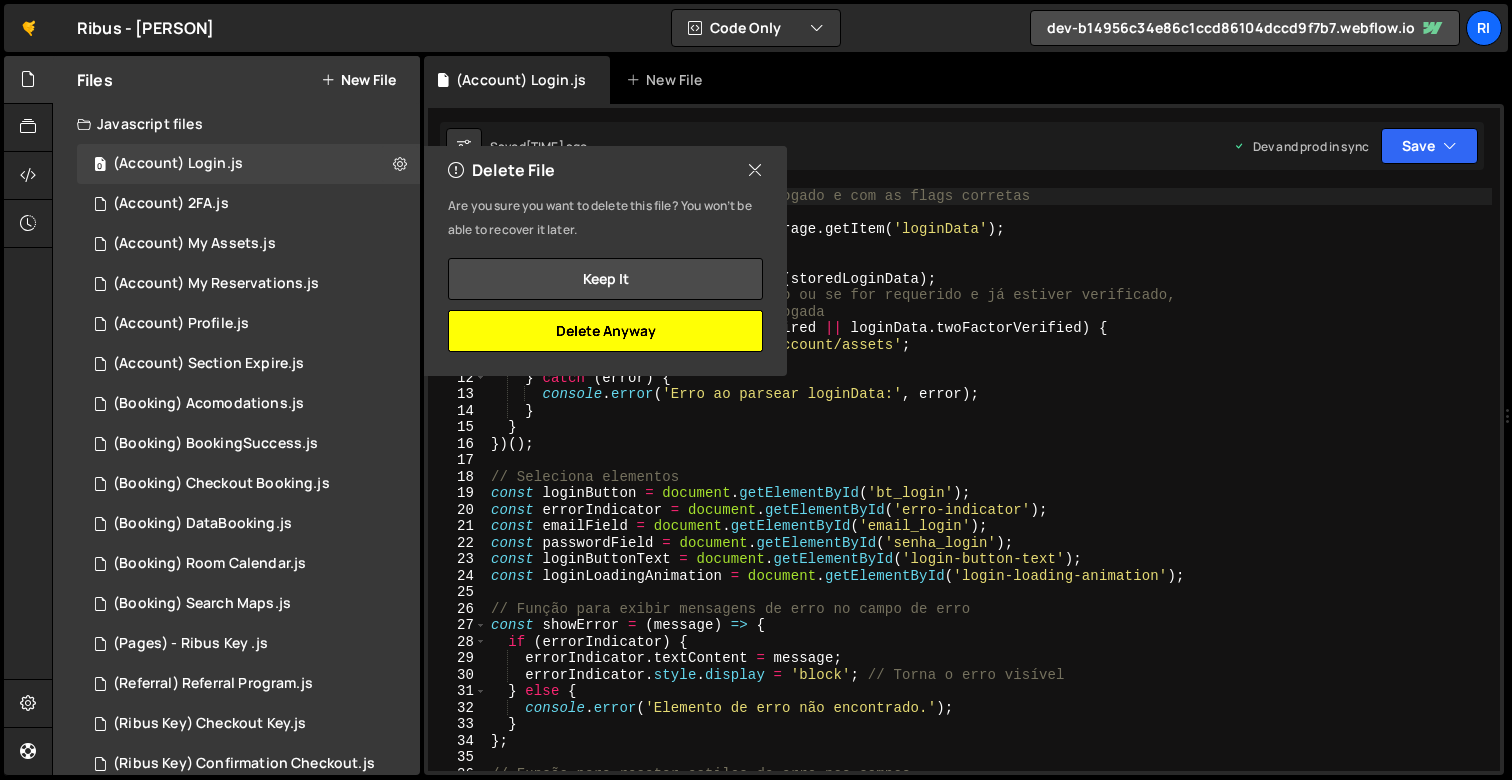 click on "Delete
Anyway" at bounding box center [605, 331] 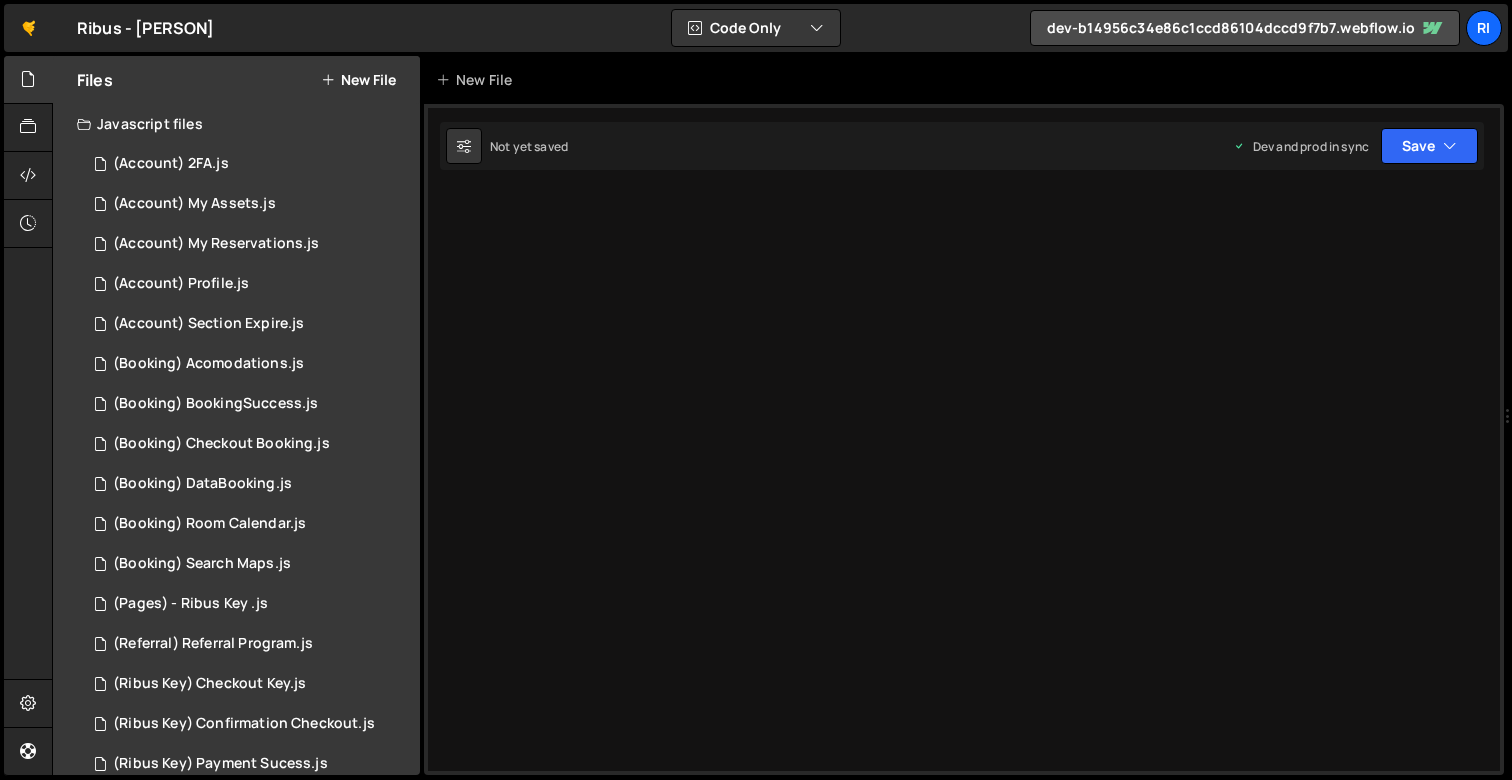 click on "Not yet saved
Dev and prod in sync
Upgrade to Edit
Save
Save to Staging
S
Not yet saved  S G" at bounding box center (962, 146) 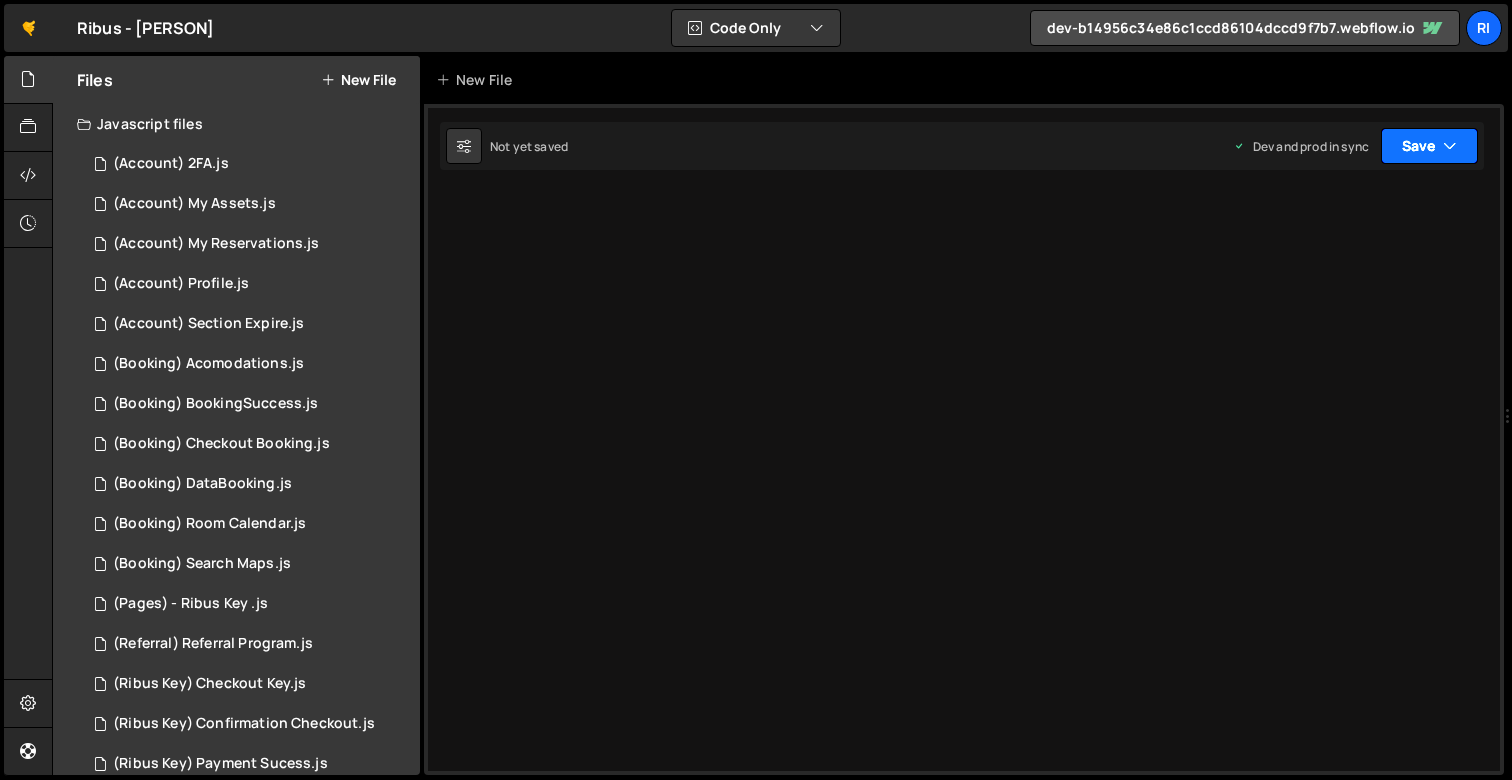 click on "Save" at bounding box center (1429, 146) 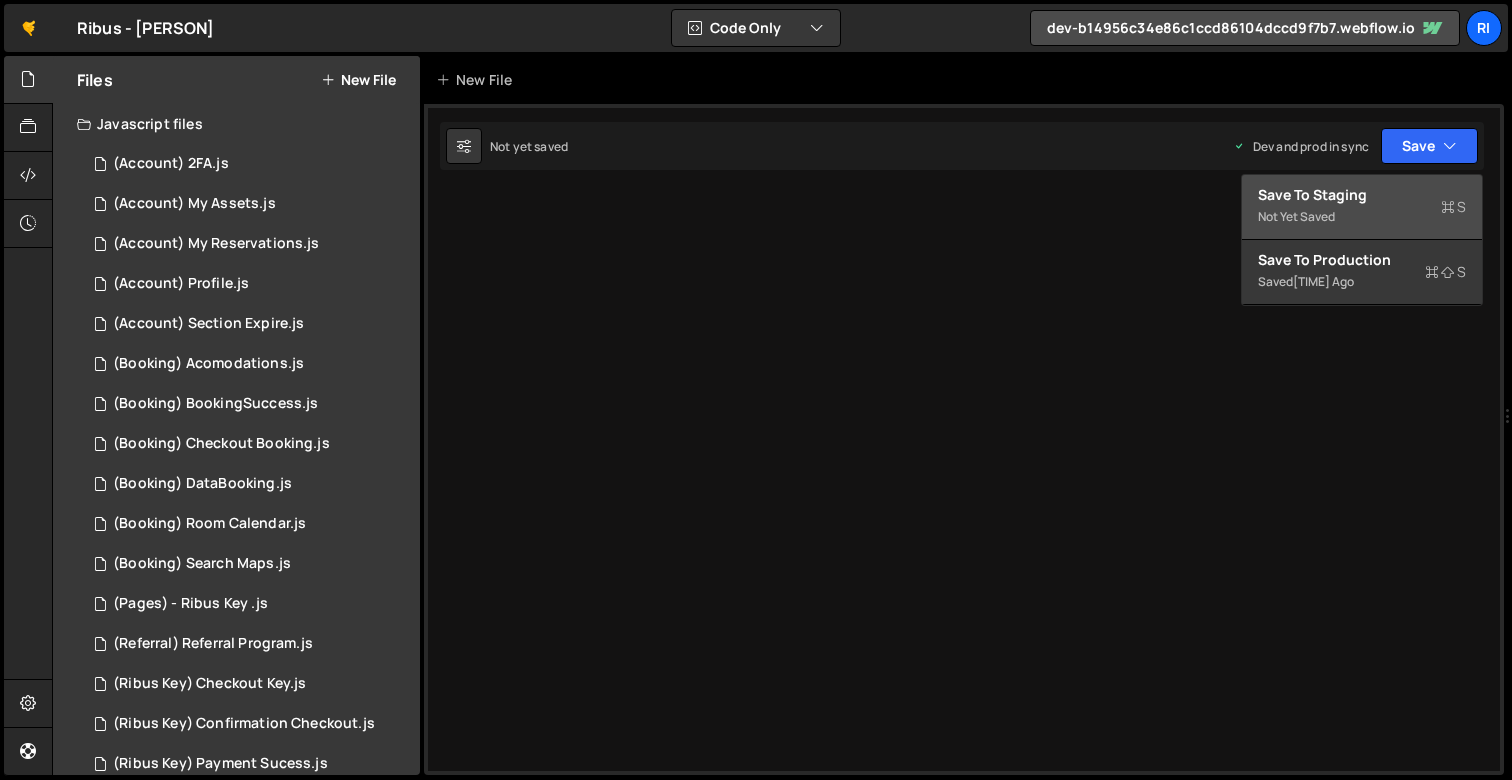 click on "Not yet saved" at bounding box center (1362, 217) 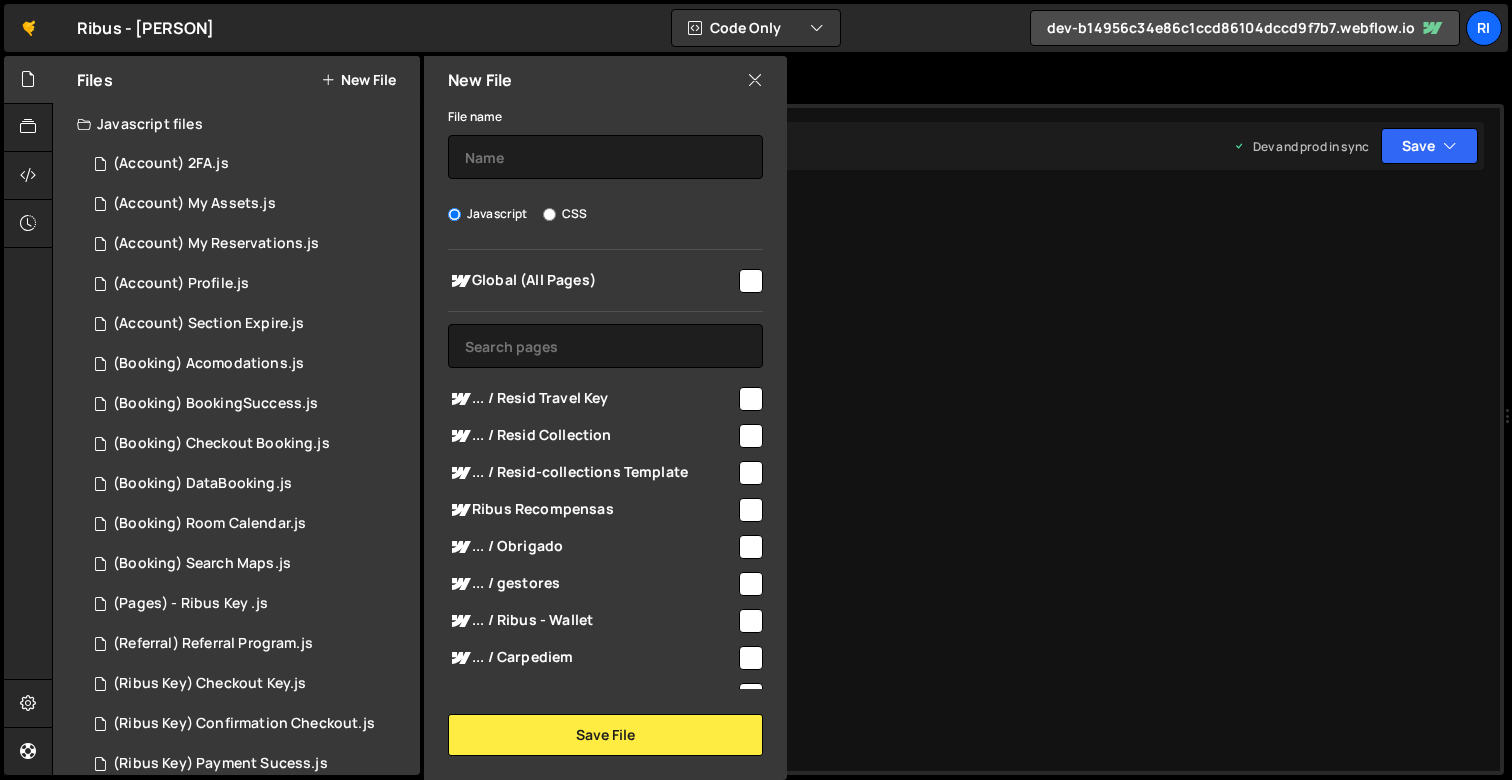 click at bounding box center (755, 80) 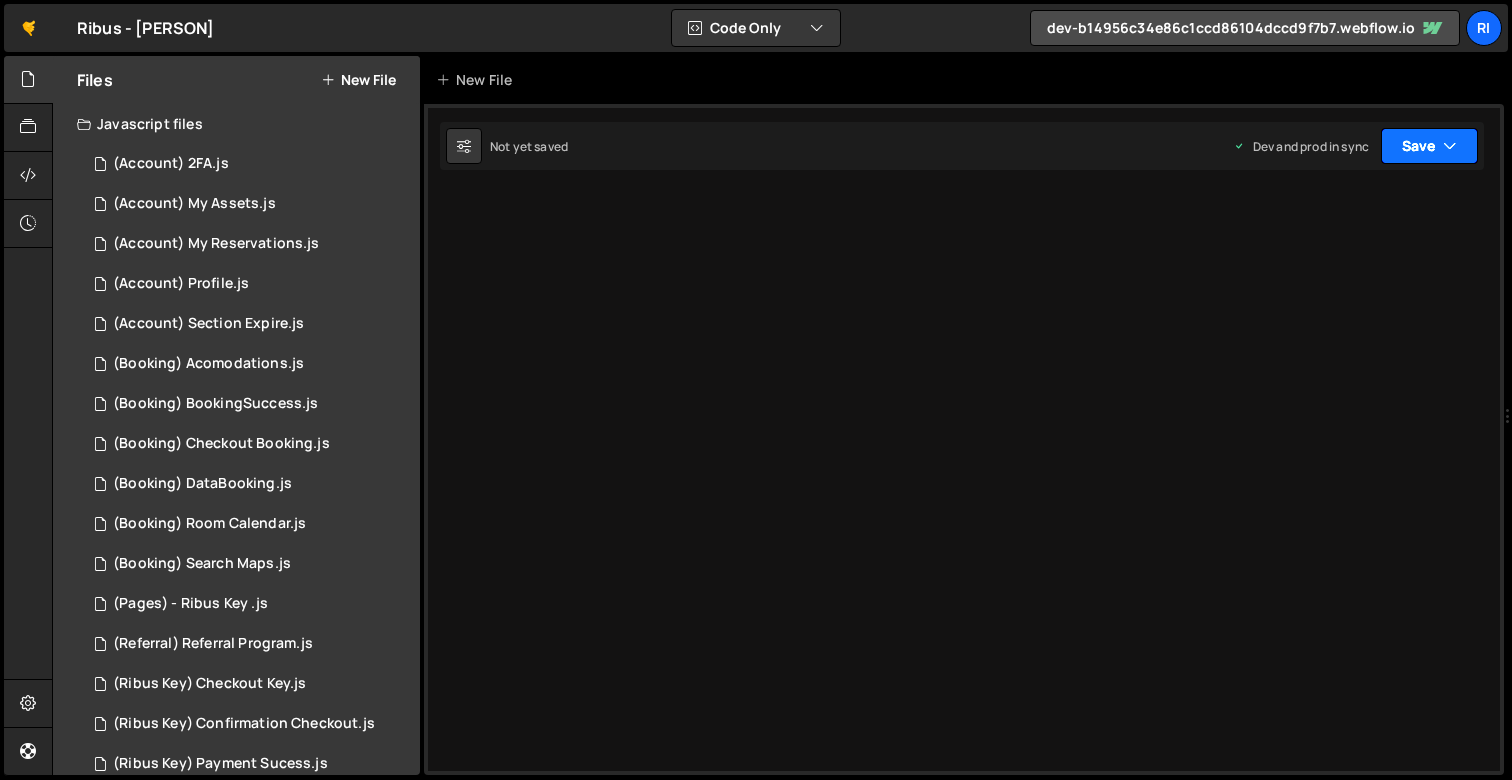 click on "Save" at bounding box center [1429, 146] 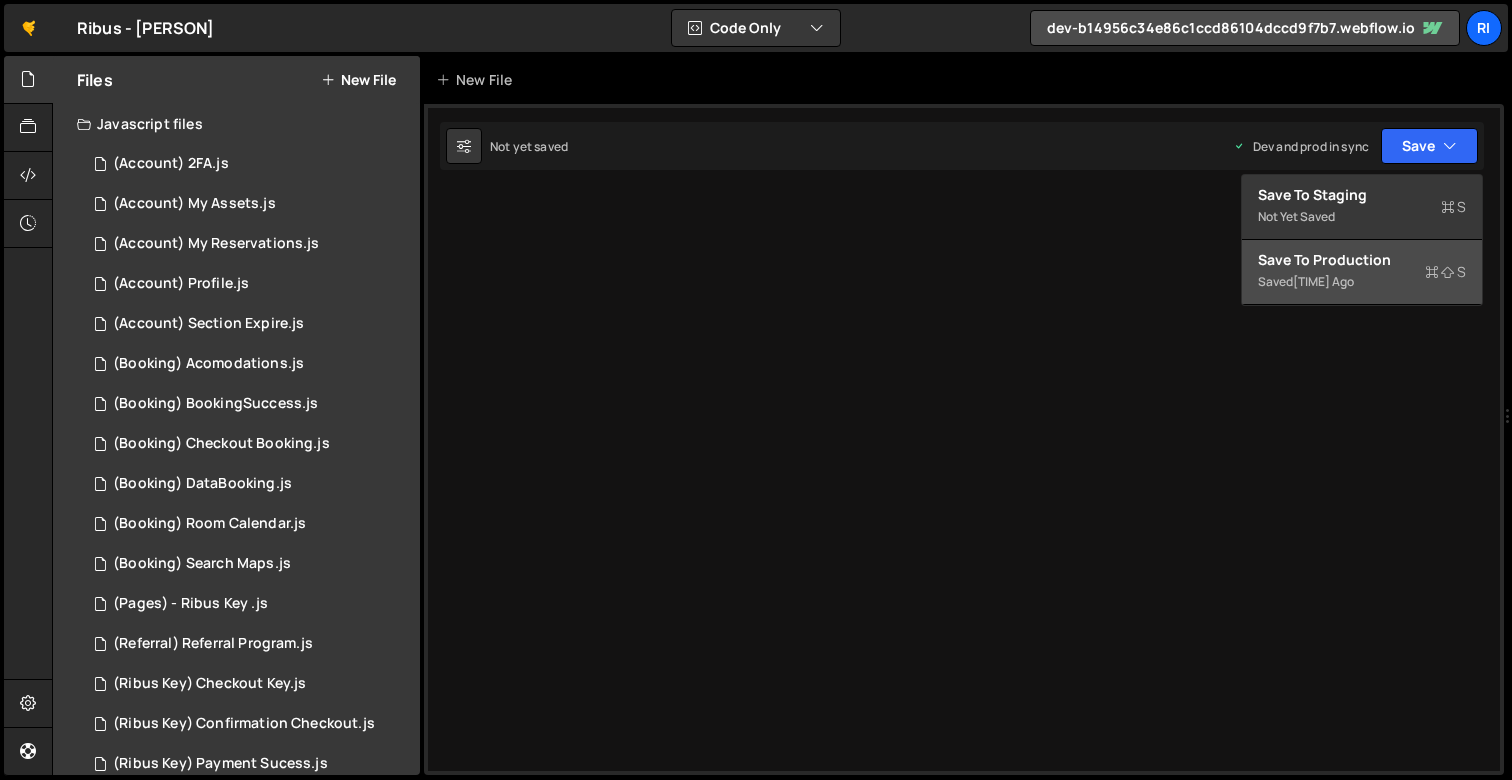 click on "Save to Production
S" at bounding box center [1362, 260] 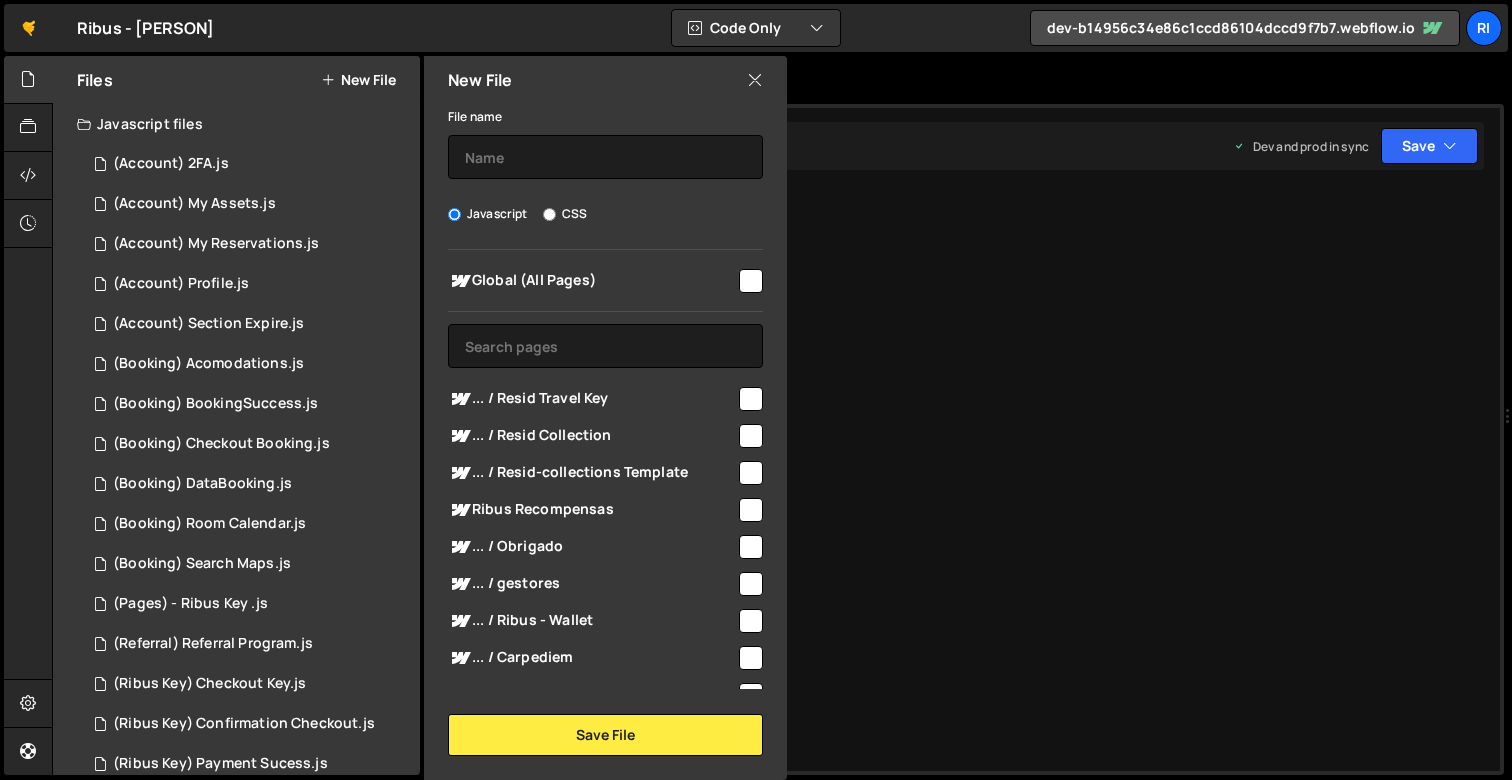 click at bounding box center (755, 80) 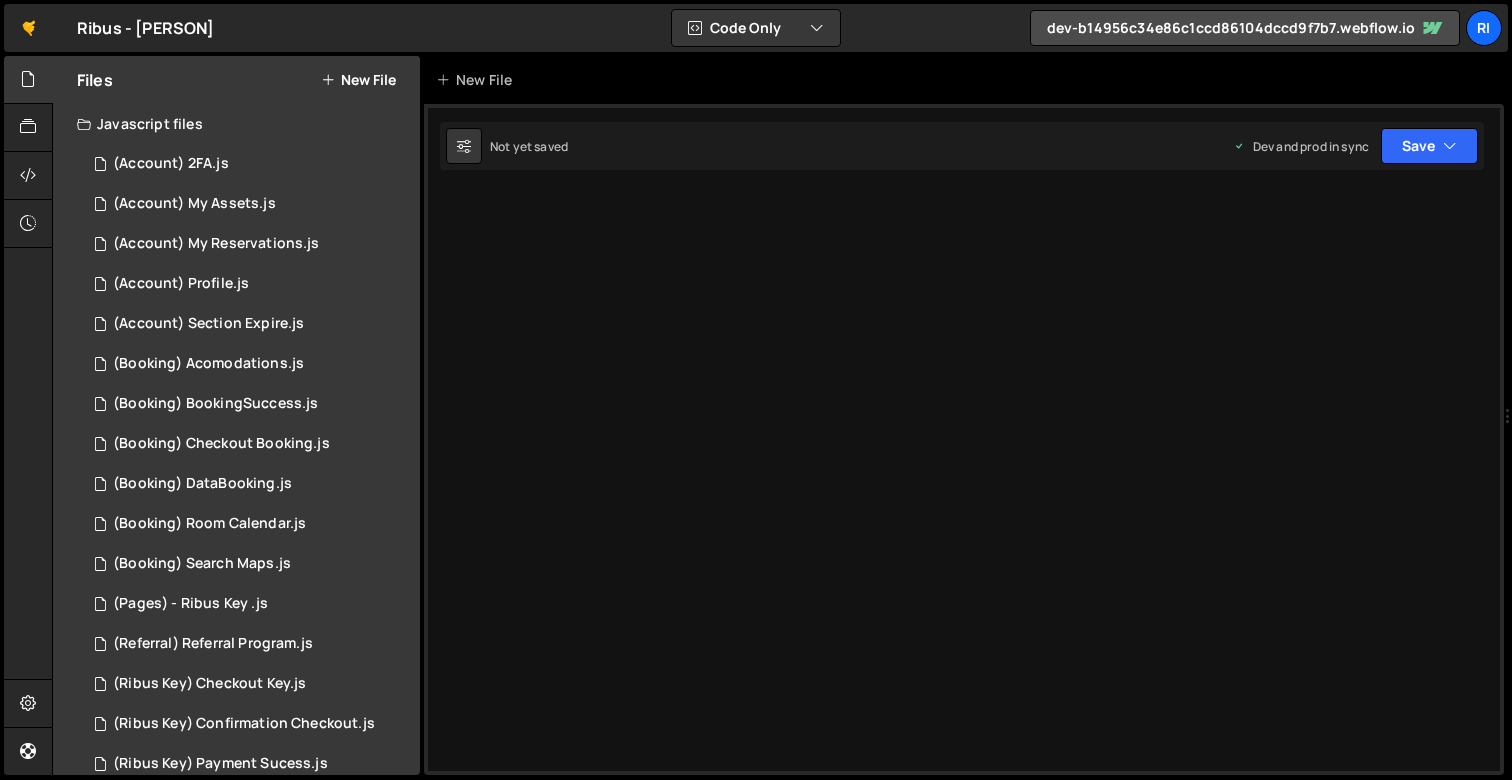click on "Type cmd + s to save your Javascript file.     XXXXXXXXXXXXXXXXXXXXXXXXXXXXXXXXXXXXXXXXXXXXXXXXXXXXXXXXXXXXXXXXXXXXXXXXXXXXXXXXXXXXXXXXXXXXXXXXXXXXXXXXXXXXXXXXXXXXXXXXXXXXXXXXXXXXXXXXXXXXXXXXXXXXXXXXXXXXXXXXXXXXXXXXXXXXXXXXXXXXXXXXXXXXXXXXXXXXXXXXXXXXXXXXXXXXXXXXXXXXXXXXXXXXXXXXXXXXXXXXXXXXXXXXXX" at bounding box center (964, 439) 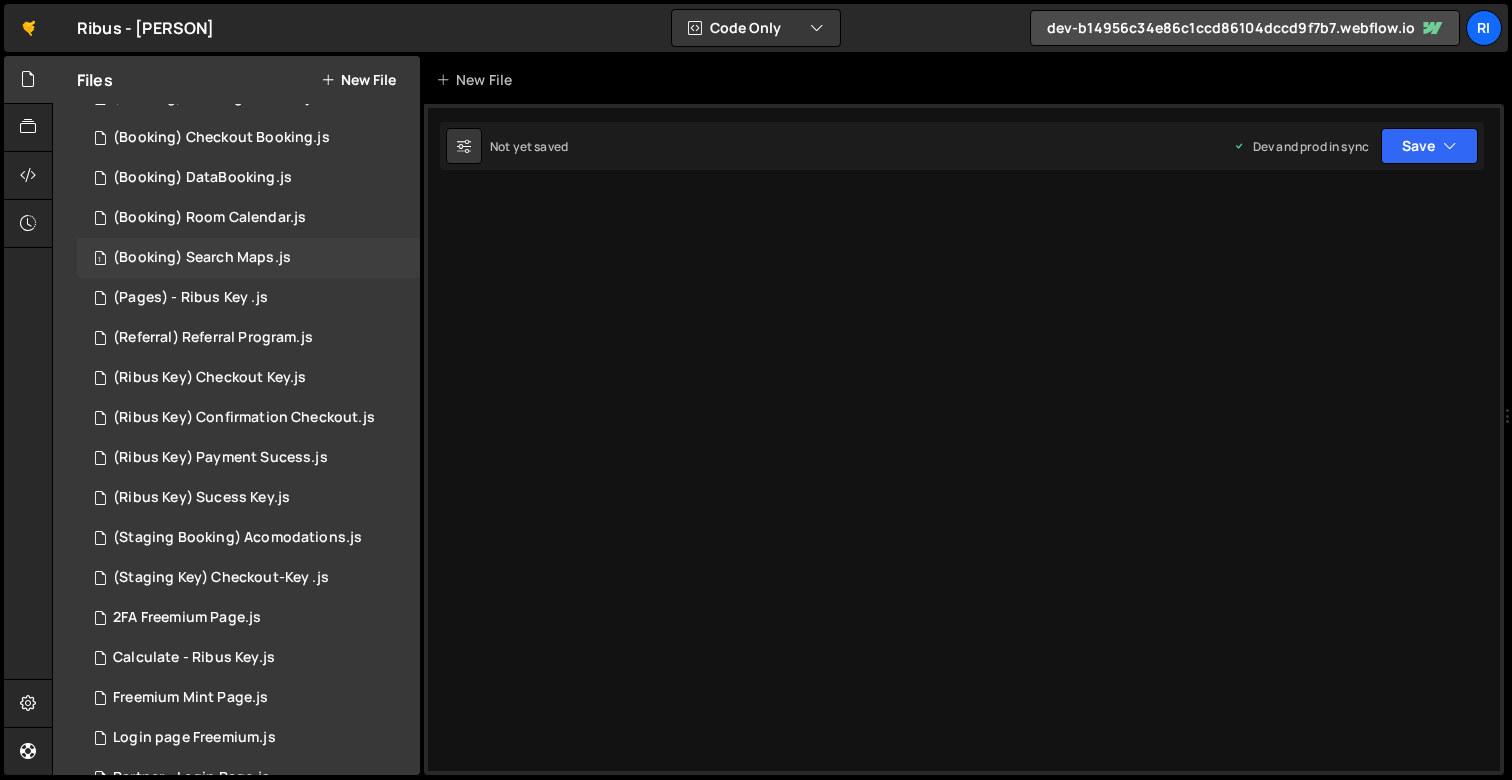 scroll, scrollTop: 326, scrollLeft: 0, axis: vertical 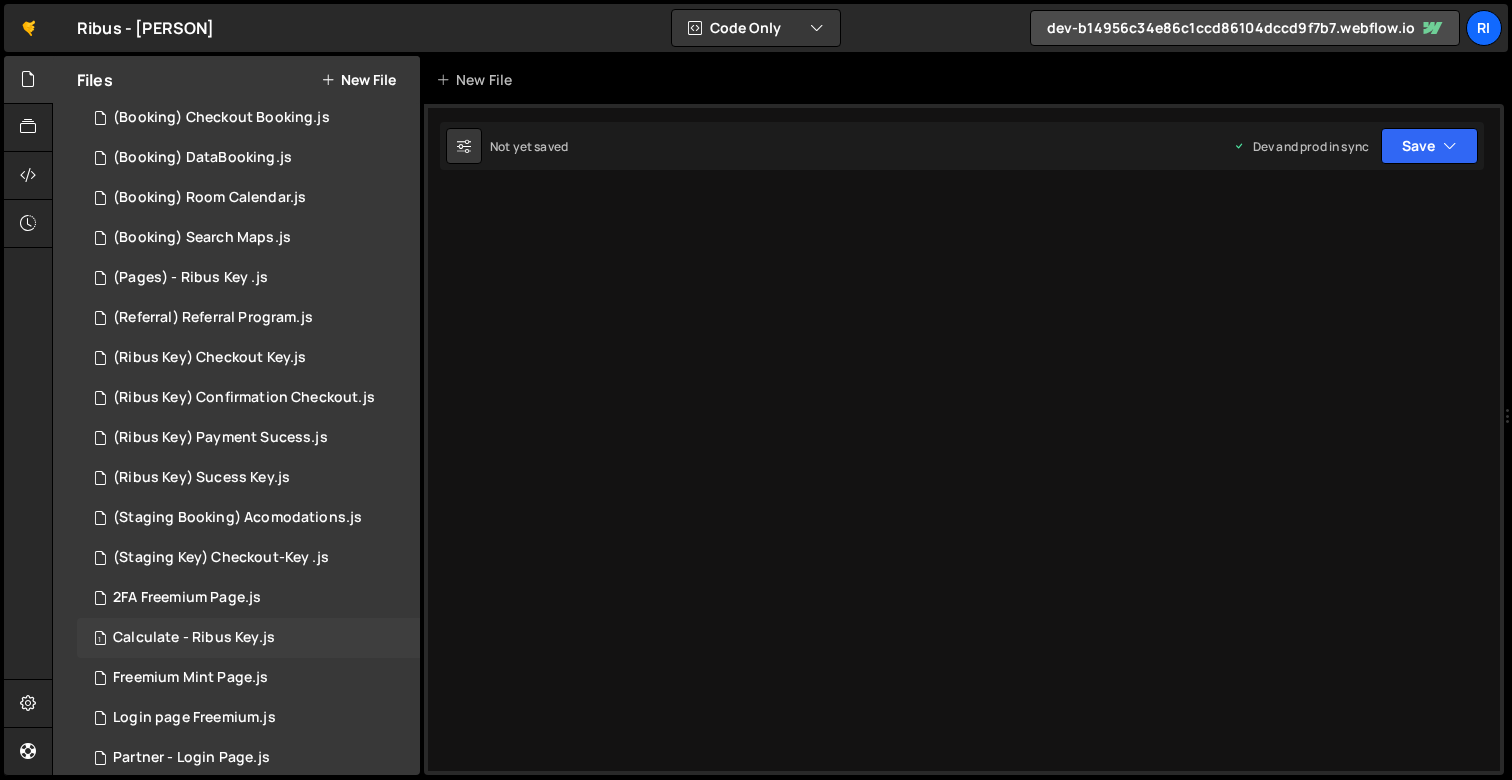 click on "Calculate - Ribus Key.js" at bounding box center (194, 638) 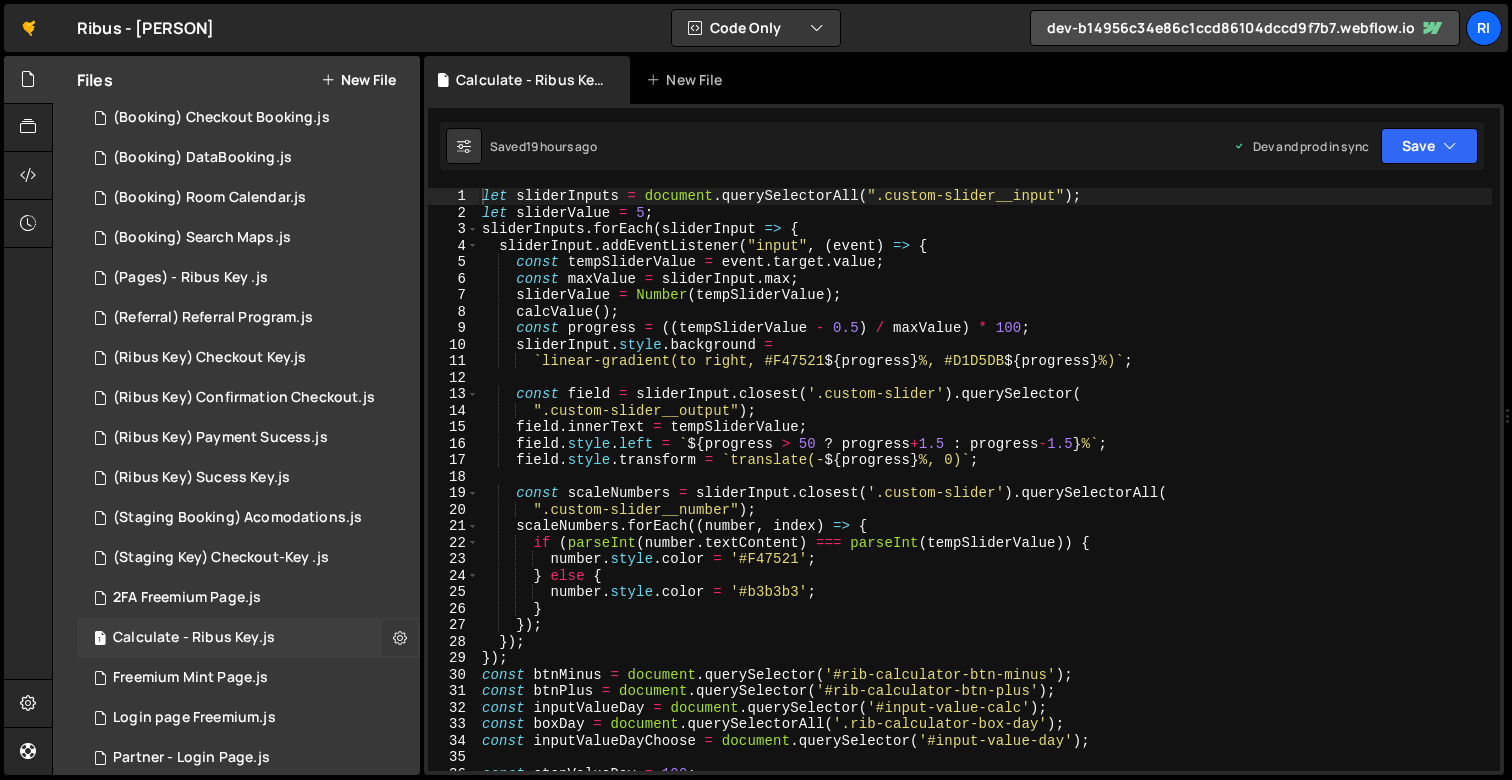 click at bounding box center [400, 638] 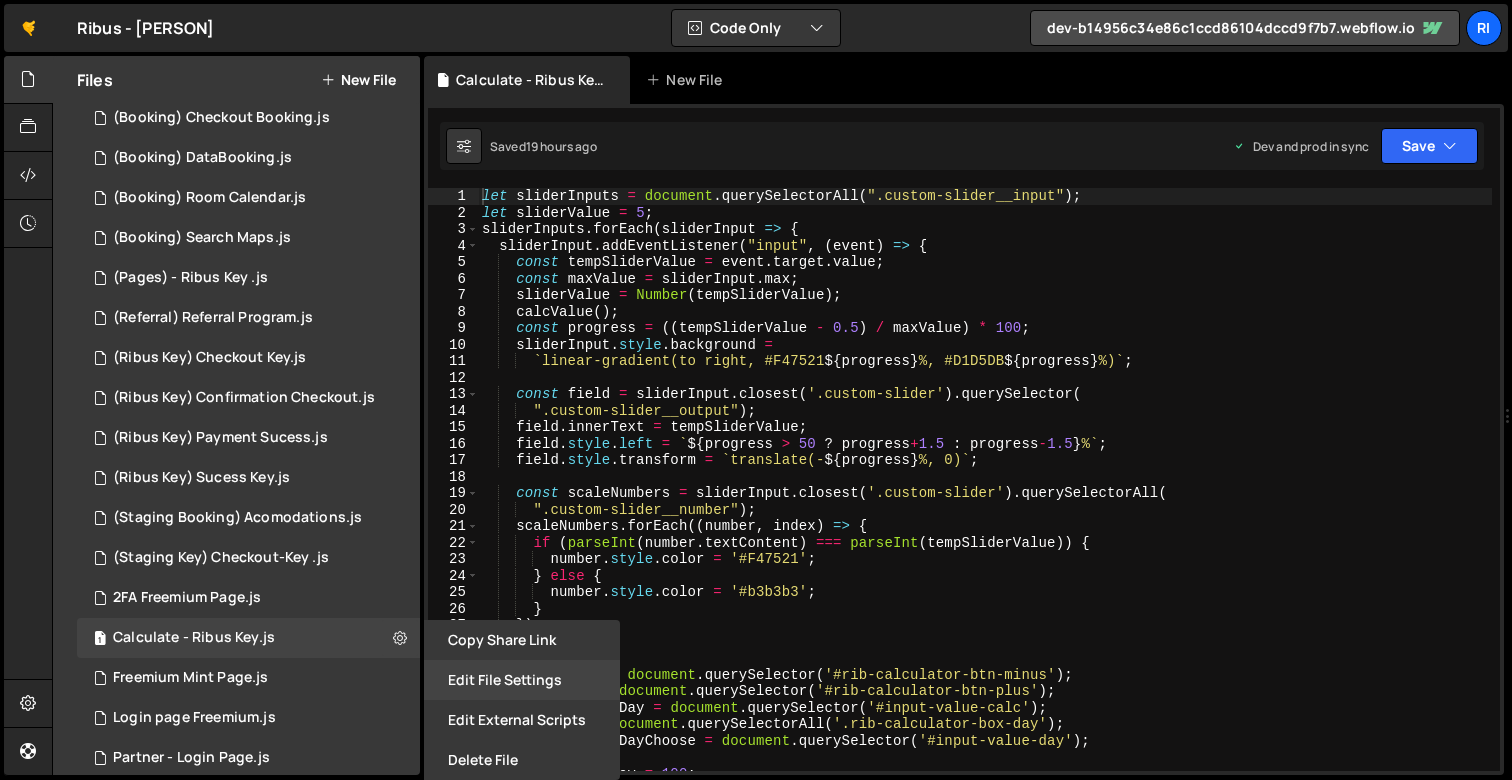 click on "Edit File Settings" at bounding box center [522, 680] 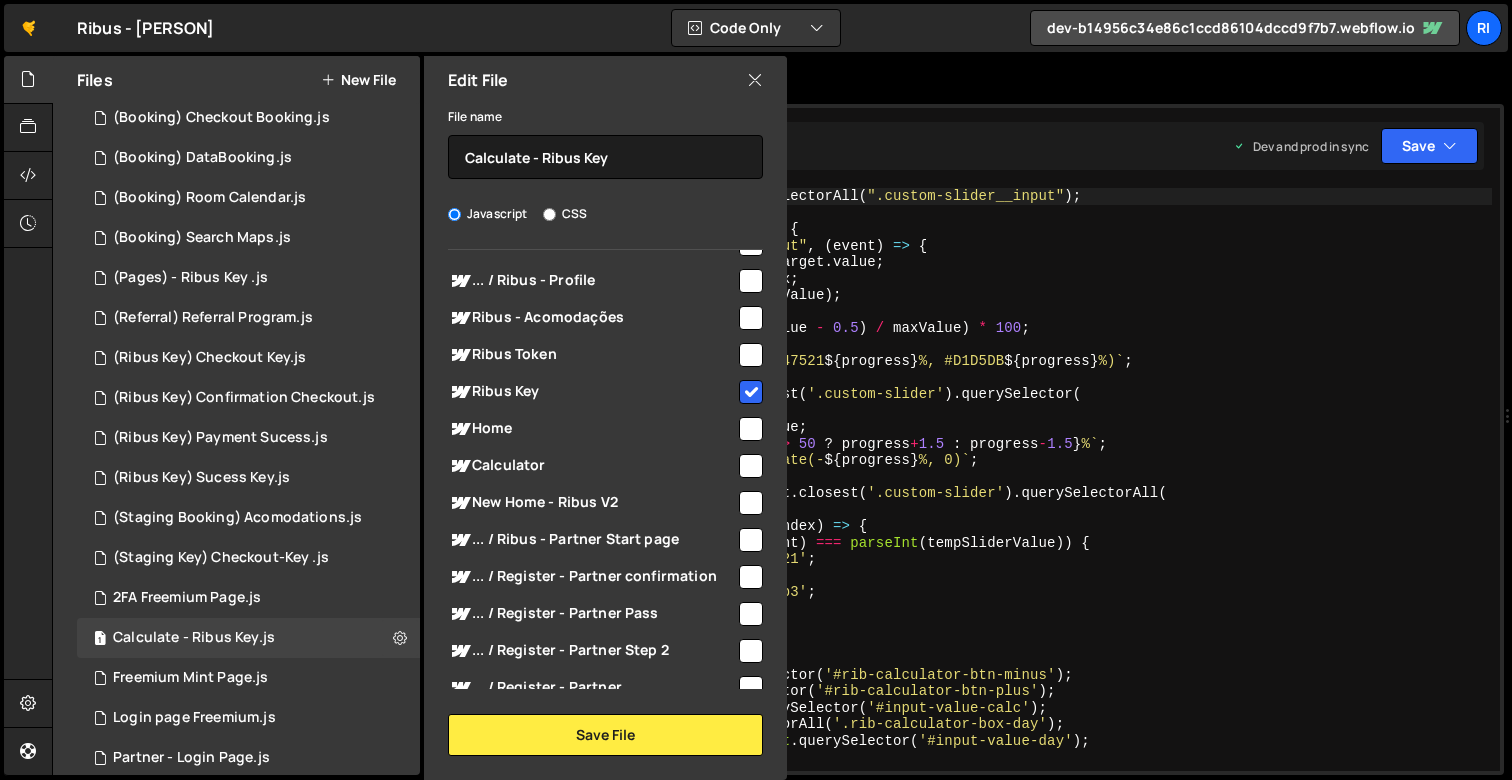 scroll, scrollTop: 1151, scrollLeft: 0, axis: vertical 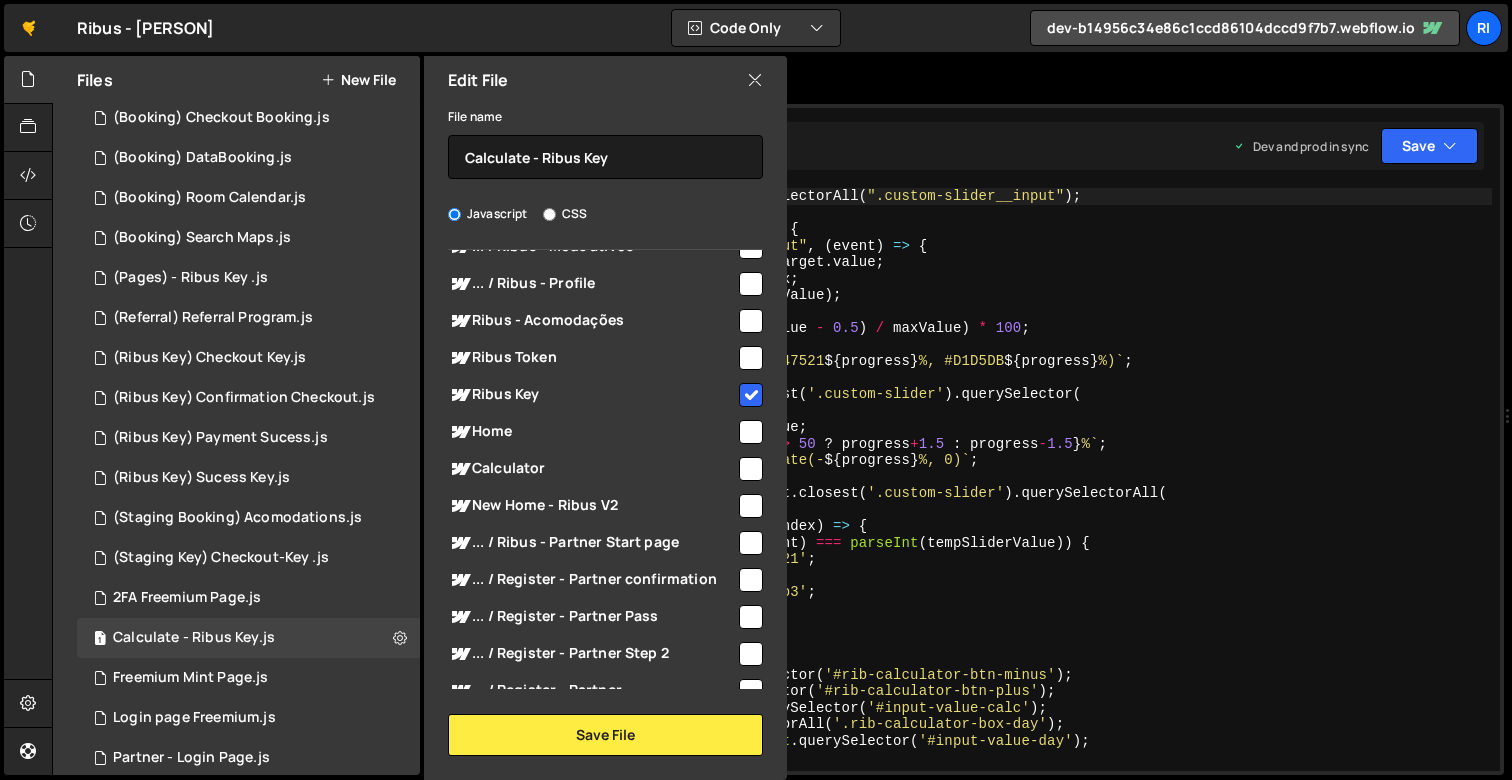 click at bounding box center [751, 395] 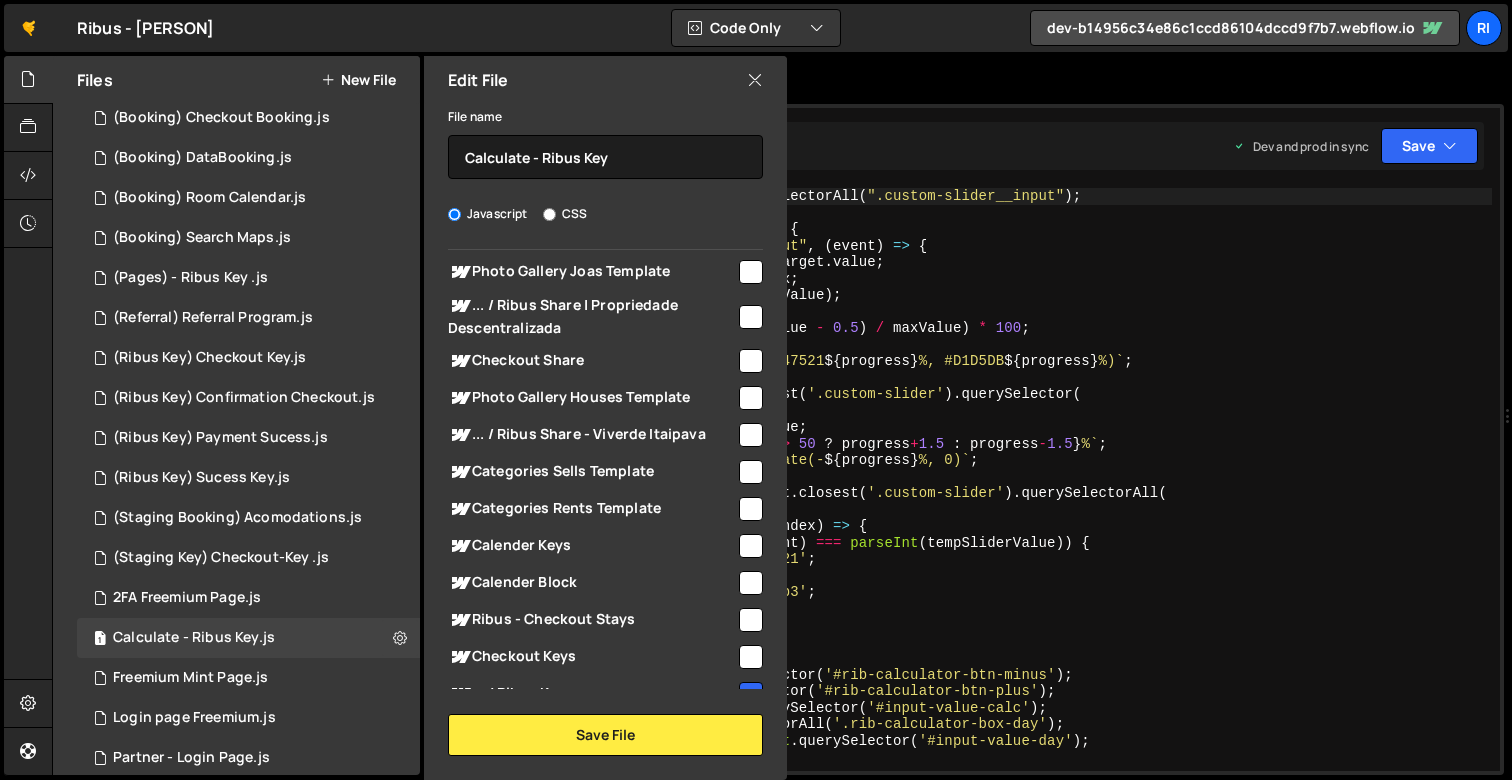 scroll, scrollTop: 3275, scrollLeft: 0, axis: vertical 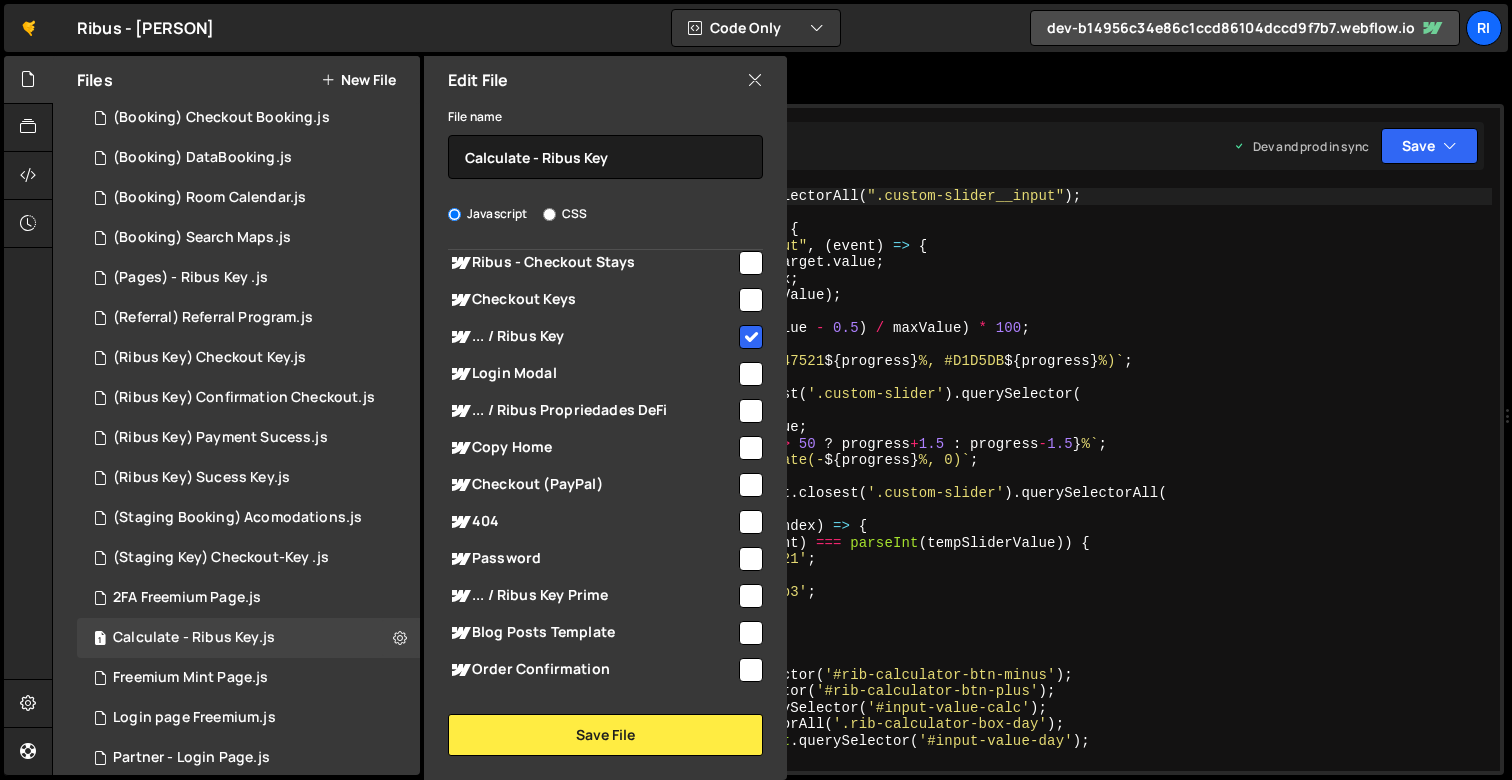 click at bounding box center (751, 337) 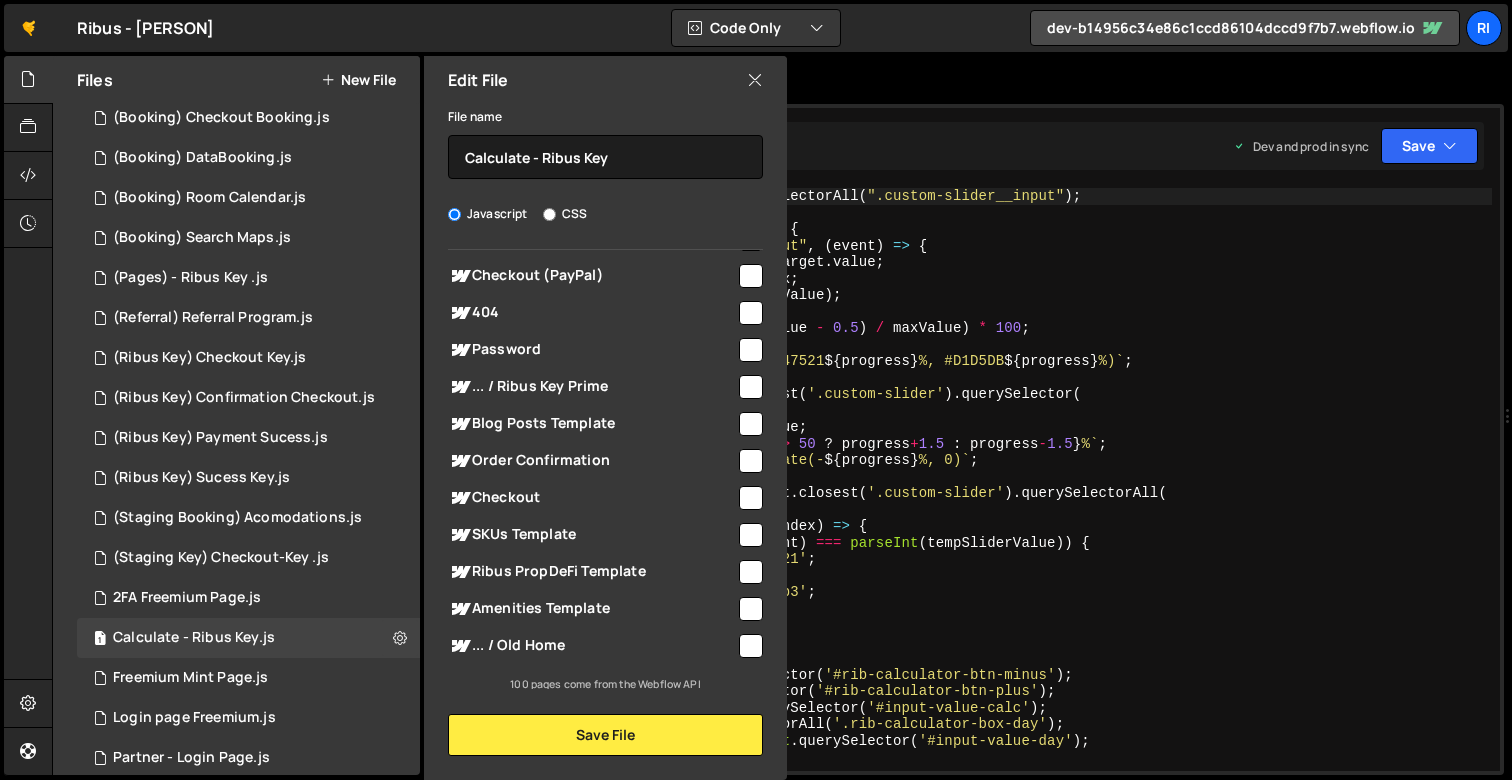 scroll, scrollTop: 3488, scrollLeft: 0, axis: vertical 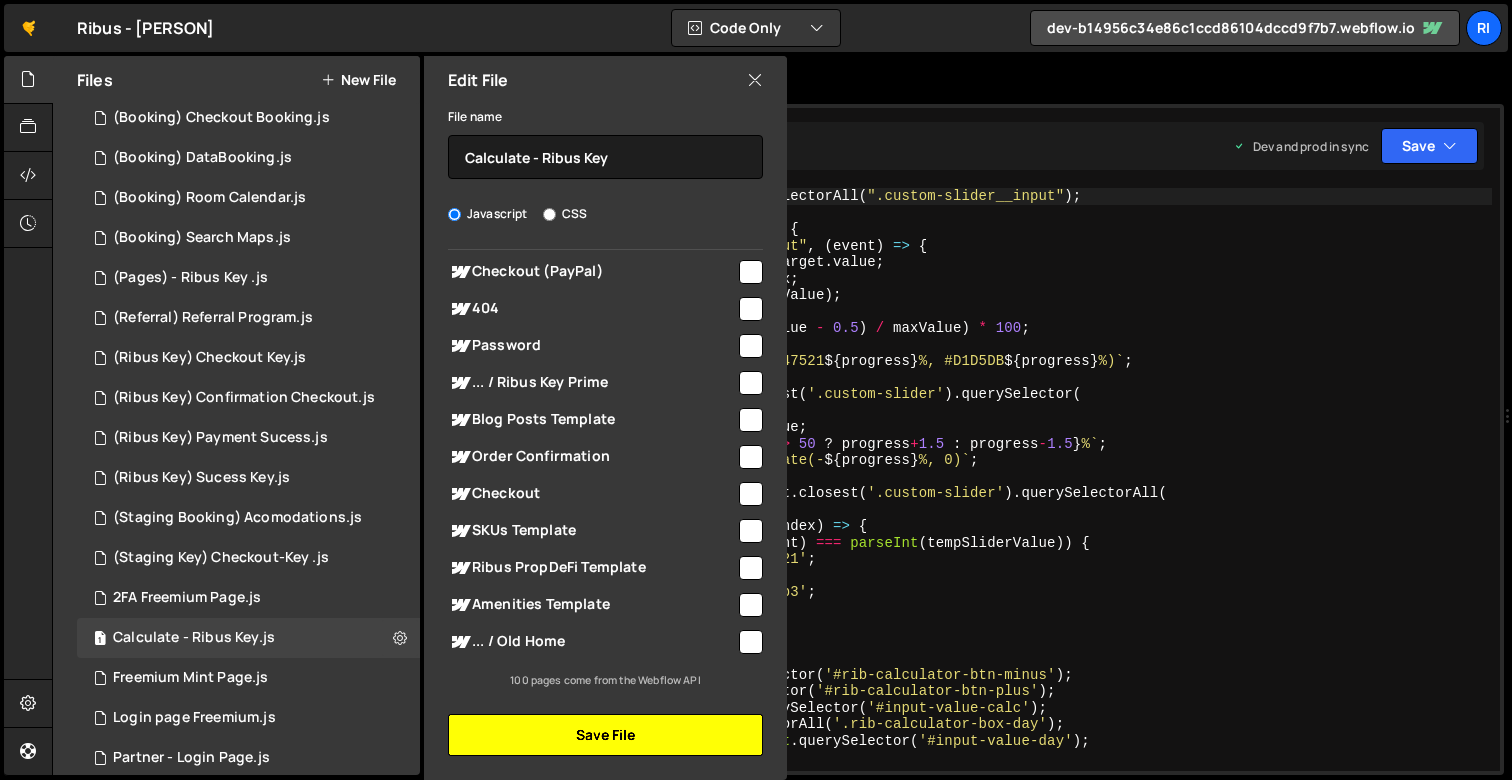 click on "Save File" at bounding box center [605, 735] 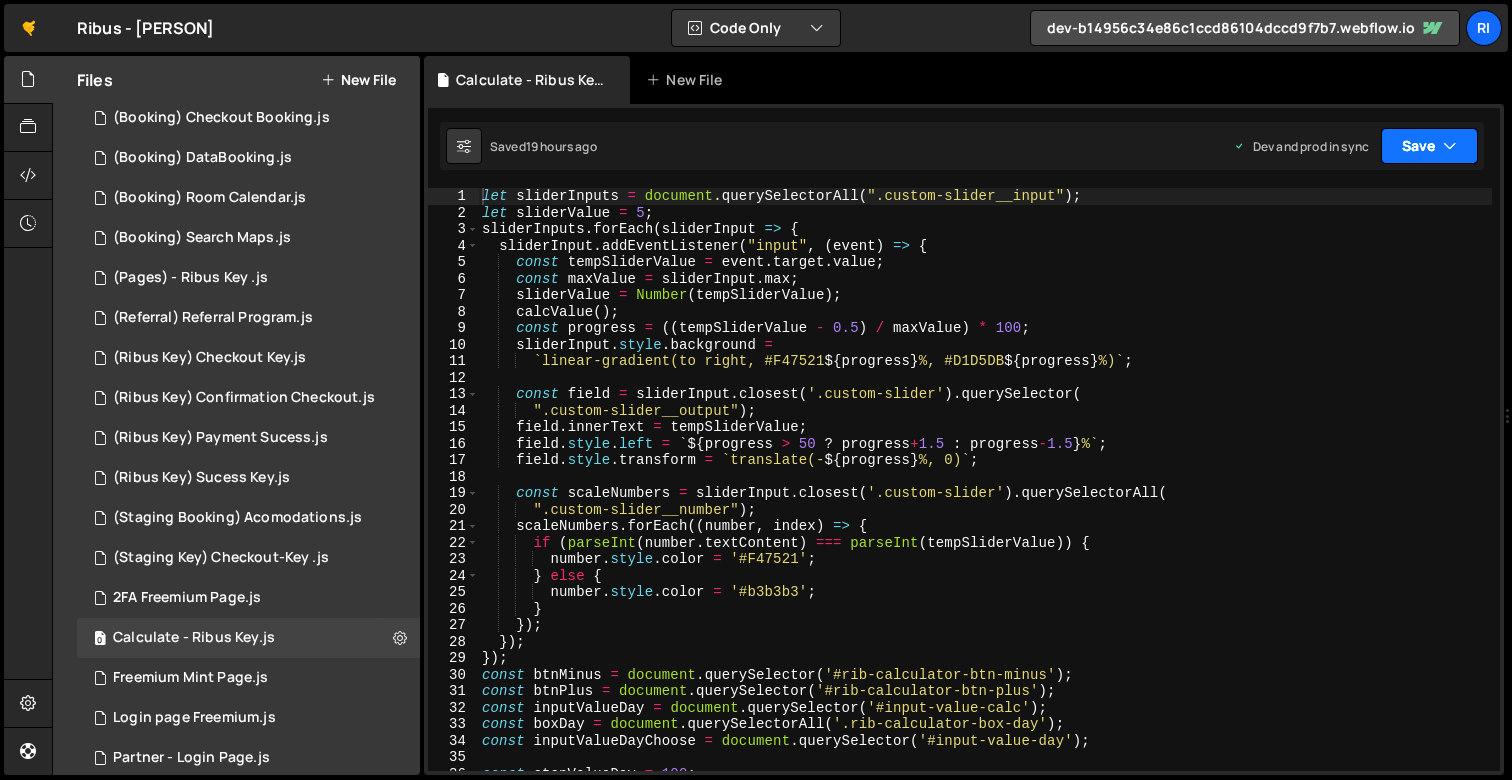 click on "Save" at bounding box center [1429, 146] 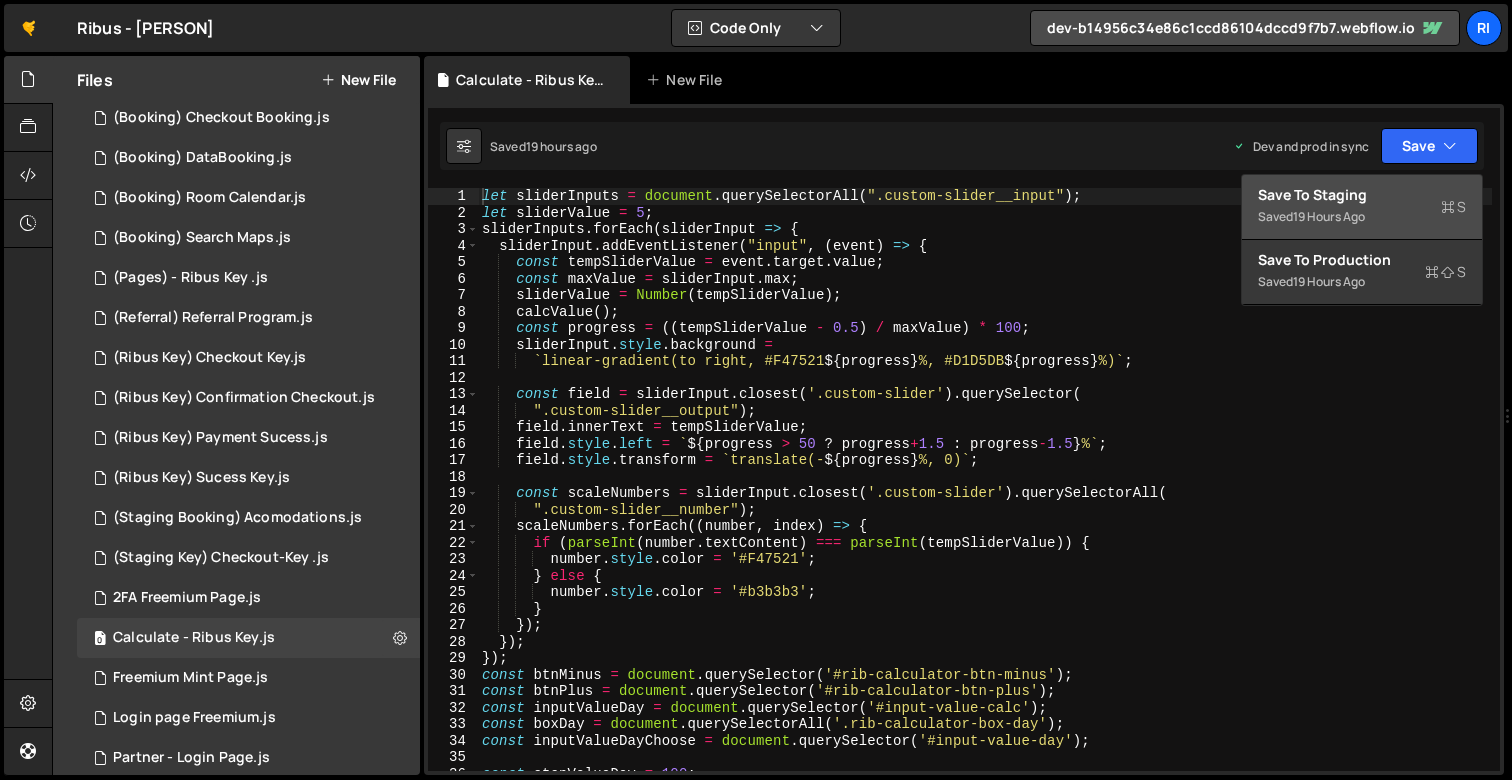 click on "Save to Staging
S" at bounding box center (1362, 195) 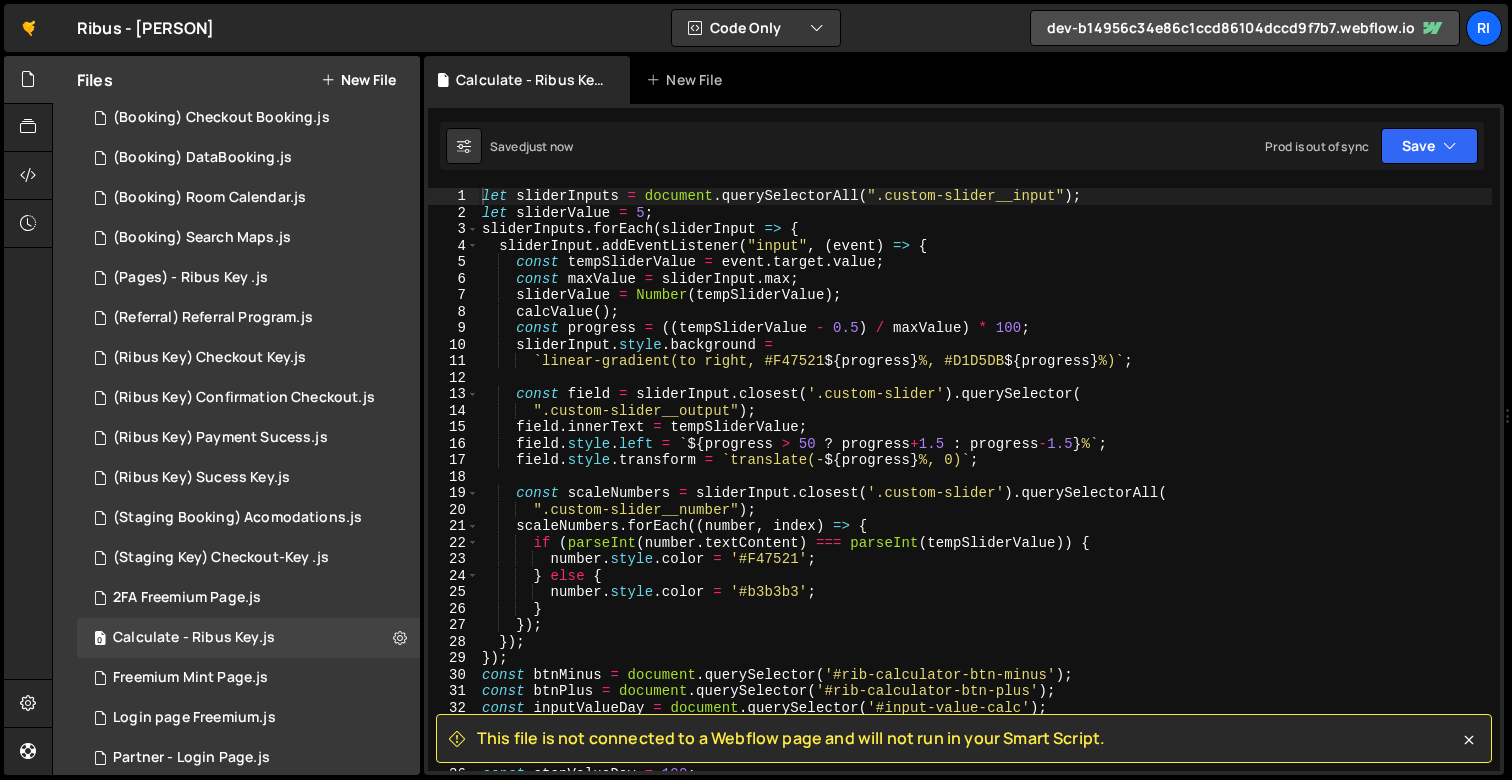 click on "This file is not connected to a Webflow page and will not run in your Smart Script.
Type cmd + s to save your Javascript file.     XXXXXXXXXXXXXXXXXXXXXXXXXXXXXXXXXXXXXXXXXXXXXXXXXXXXXXXXXXXXXXXXXXXXXXXXXXXXXXXXXXXXXXXXXXXXXXXXXXXXXXXXXXXXXXXXXXXXXXXXXXXXXXXXXXXXXXXXXXXXXXXXXXXXXXXXXXXXXXXXXXXXXXXXXXXXXXXXXXXXXXXXXXXXXXXXXXXXXXXXXXXXXXXXXXXXXXXXXXXXXXXXXXXXXXXXXXXXXXXXXXXXXXXXXX
1 2 3 4 5 6 7 8 9 10 11 12 13 14 15 16 17 18 19 20 21 22 23 24 25 26 27 28 29 30 31 32 33 34 35 36 37 let   sliderInputs   =   document . querySelectorAll ( ".custom-slider__input" ) ; let   sliderValue   =   5 ; sliderInputs . forEach ( sliderInput   =>   {    sliderInput . addEventListener ( "input" ,   ( event )   =>   {       const   tempSliderValue   =   event . target . value ;       const   maxValue   =   [MAX_VALUE];" at bounding box center (964, 439) 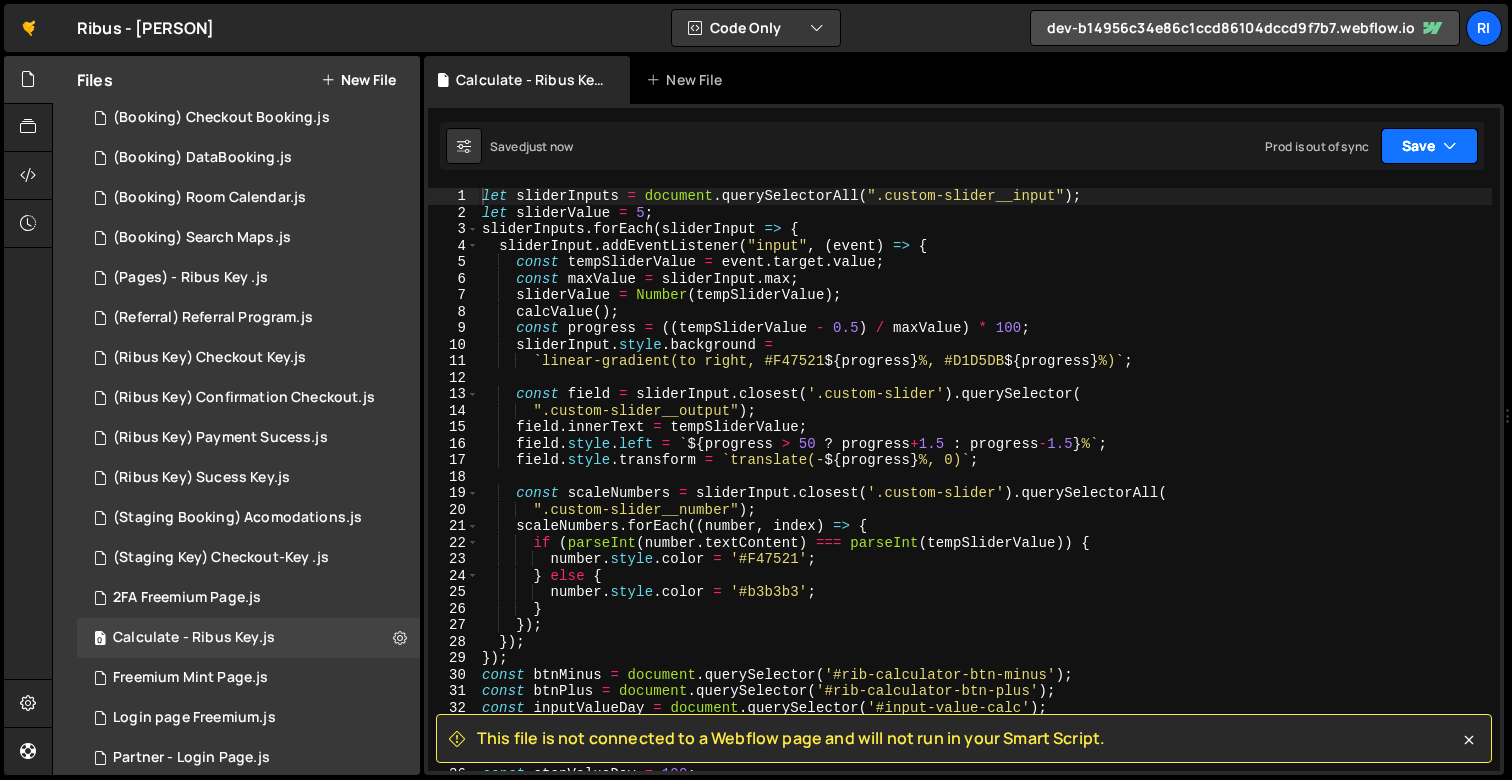 click on "Save" at bounding box center [1429, 146] 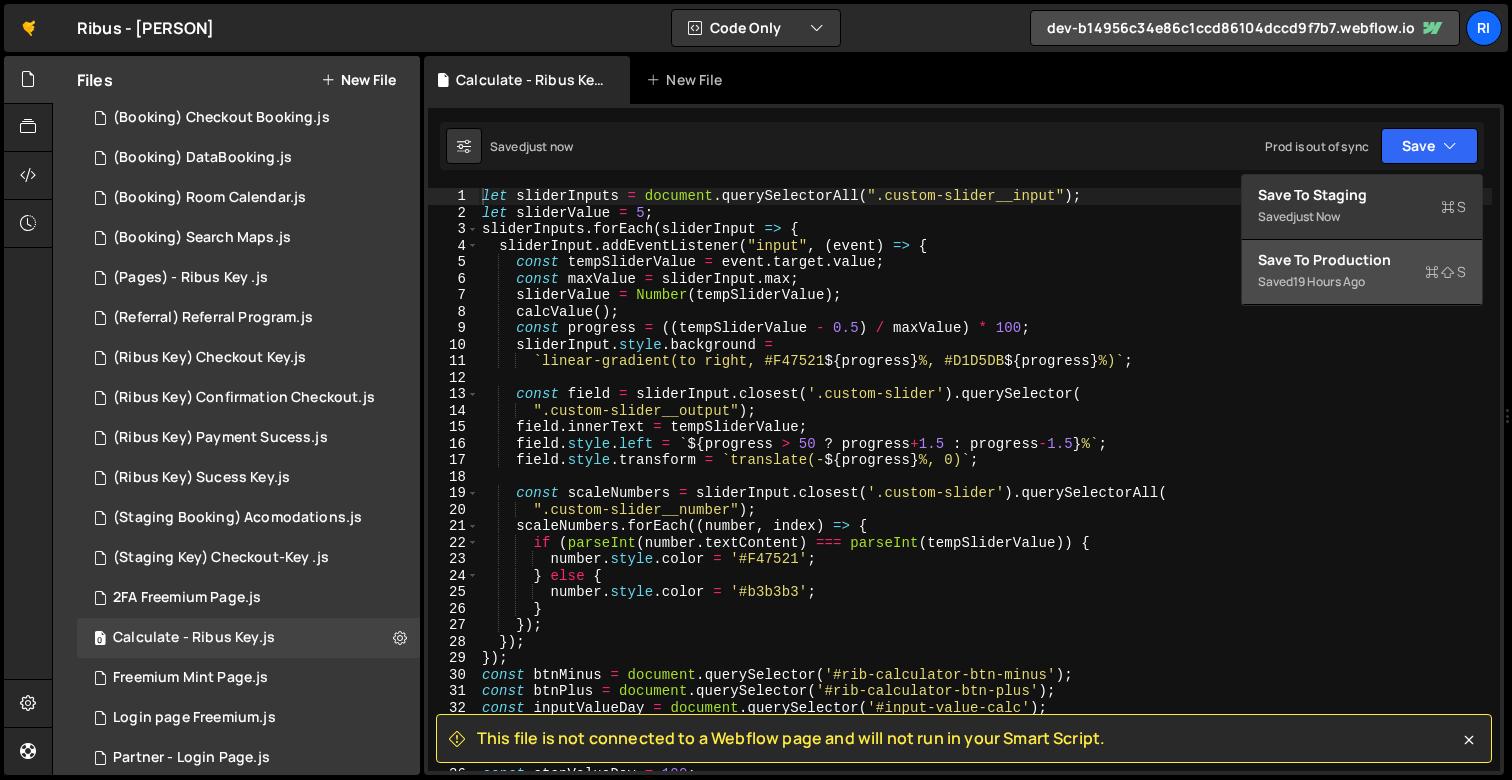 click on "Save to Production
S" at bounding box center (1362, 260) 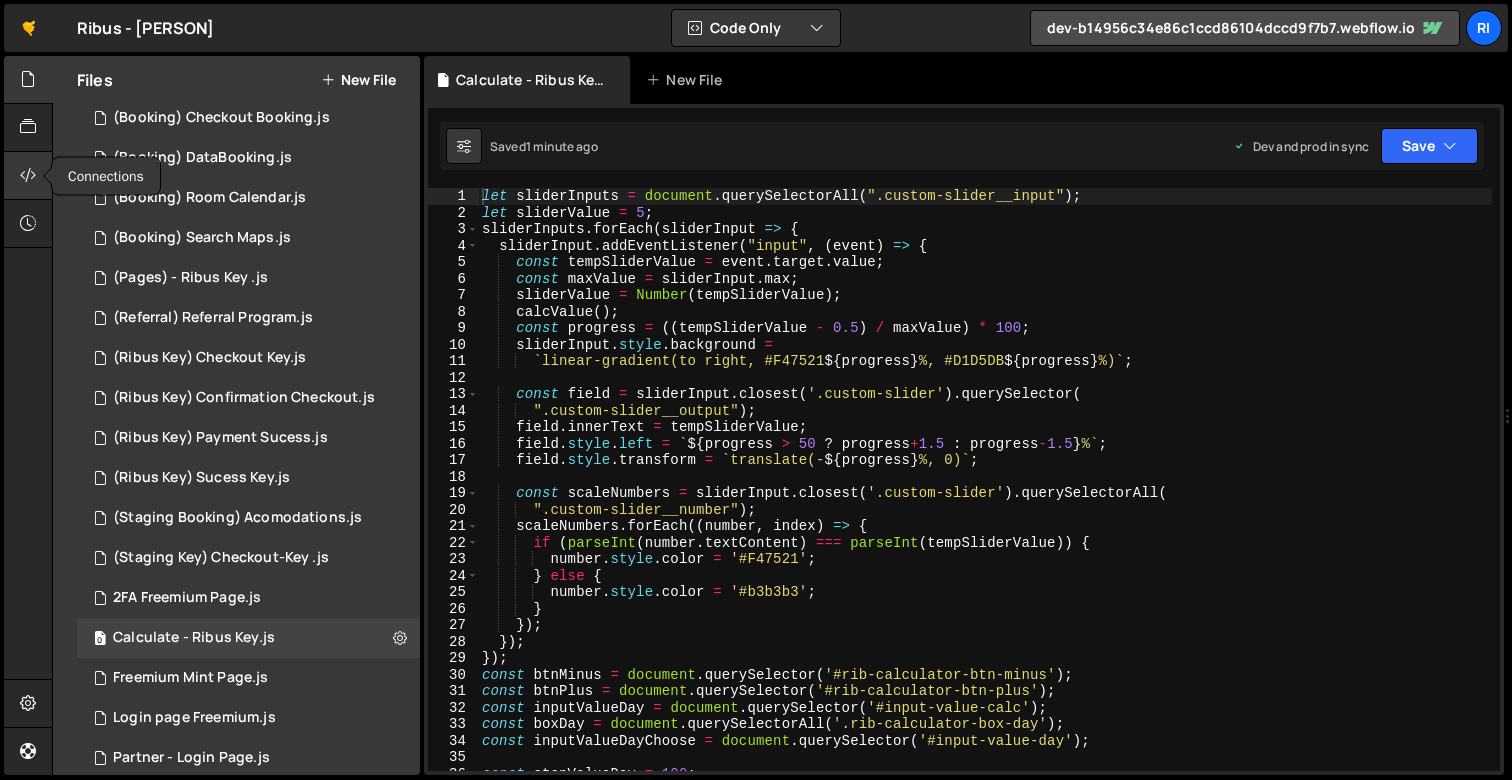 click at bounding box center [28, 175] 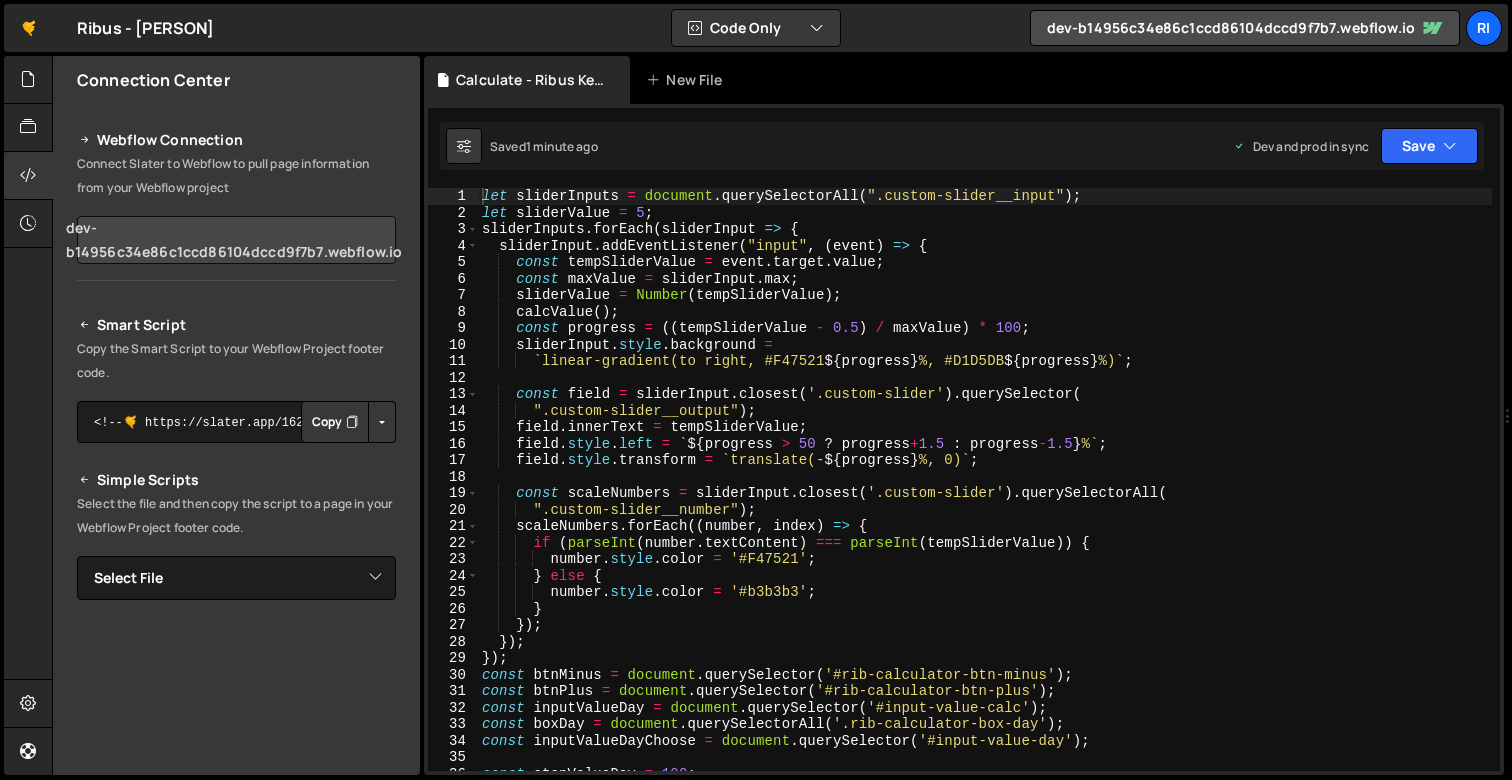 click on "dev-b14956c34e86c1ccd86104dccd9f7b7.webflow.io" at bounding box center (236, 240) 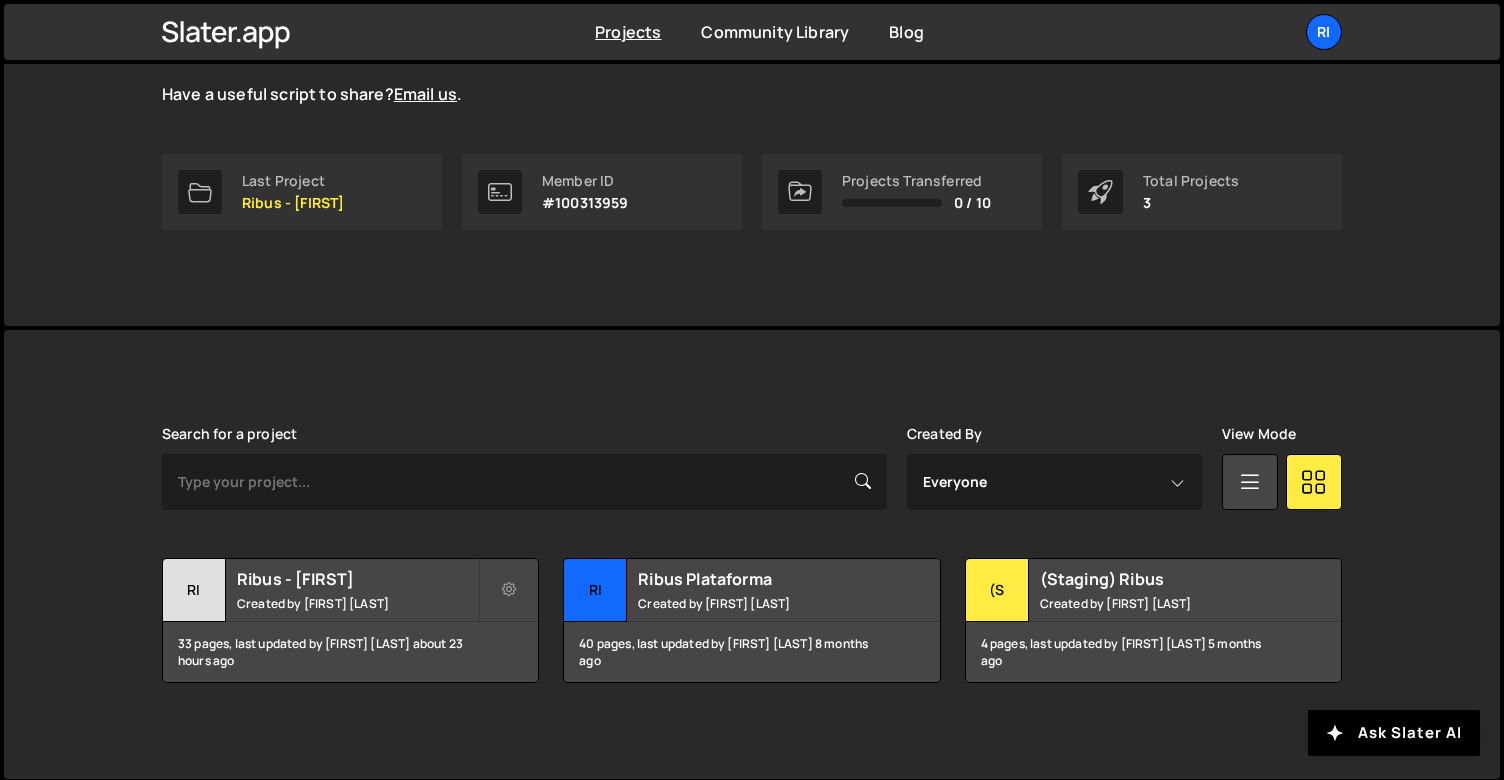 scroll, scrollTop: 249, scrollLeft: 0, axis: vertical 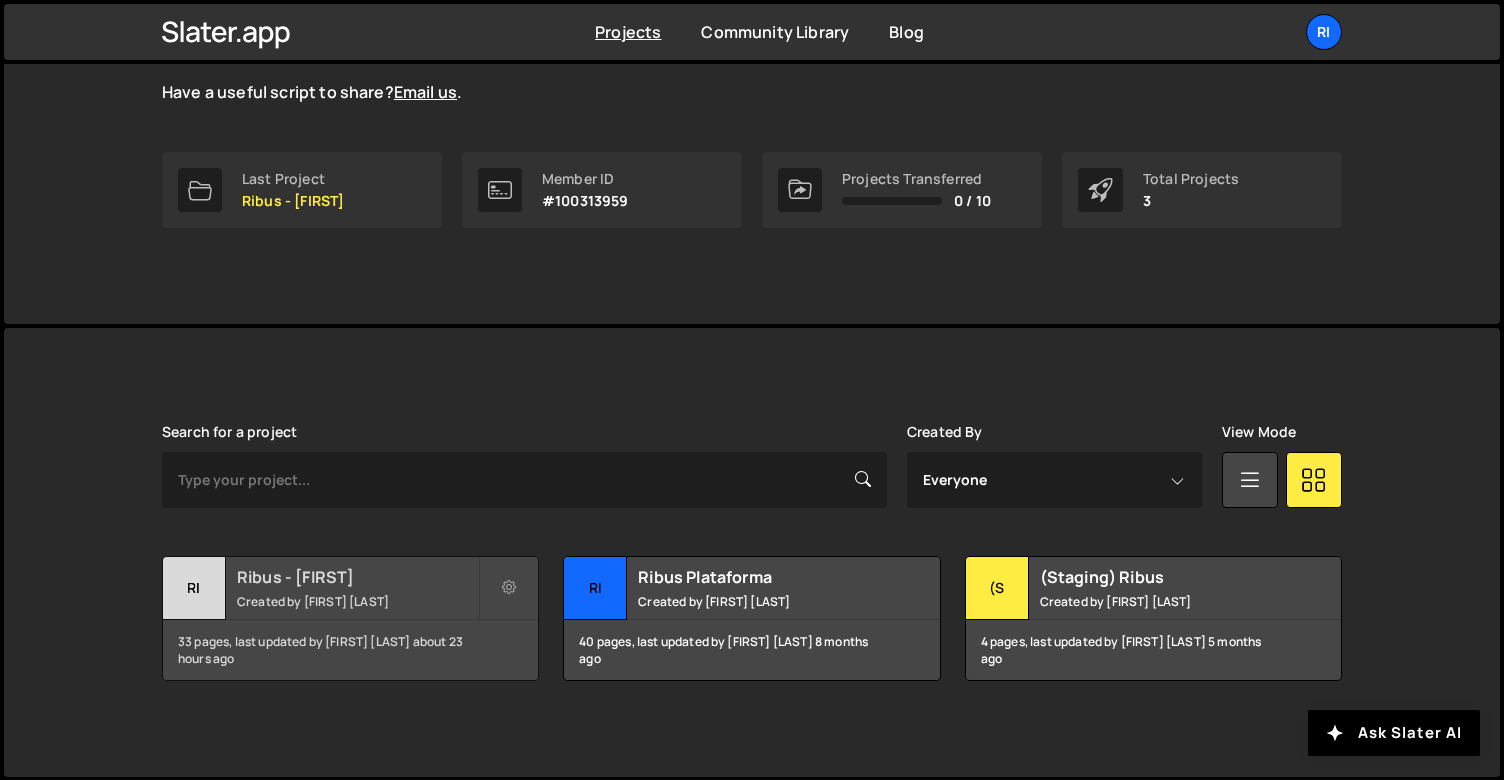 click on "Created by Rodrigo Aiello" at bounding box center [357, 601] 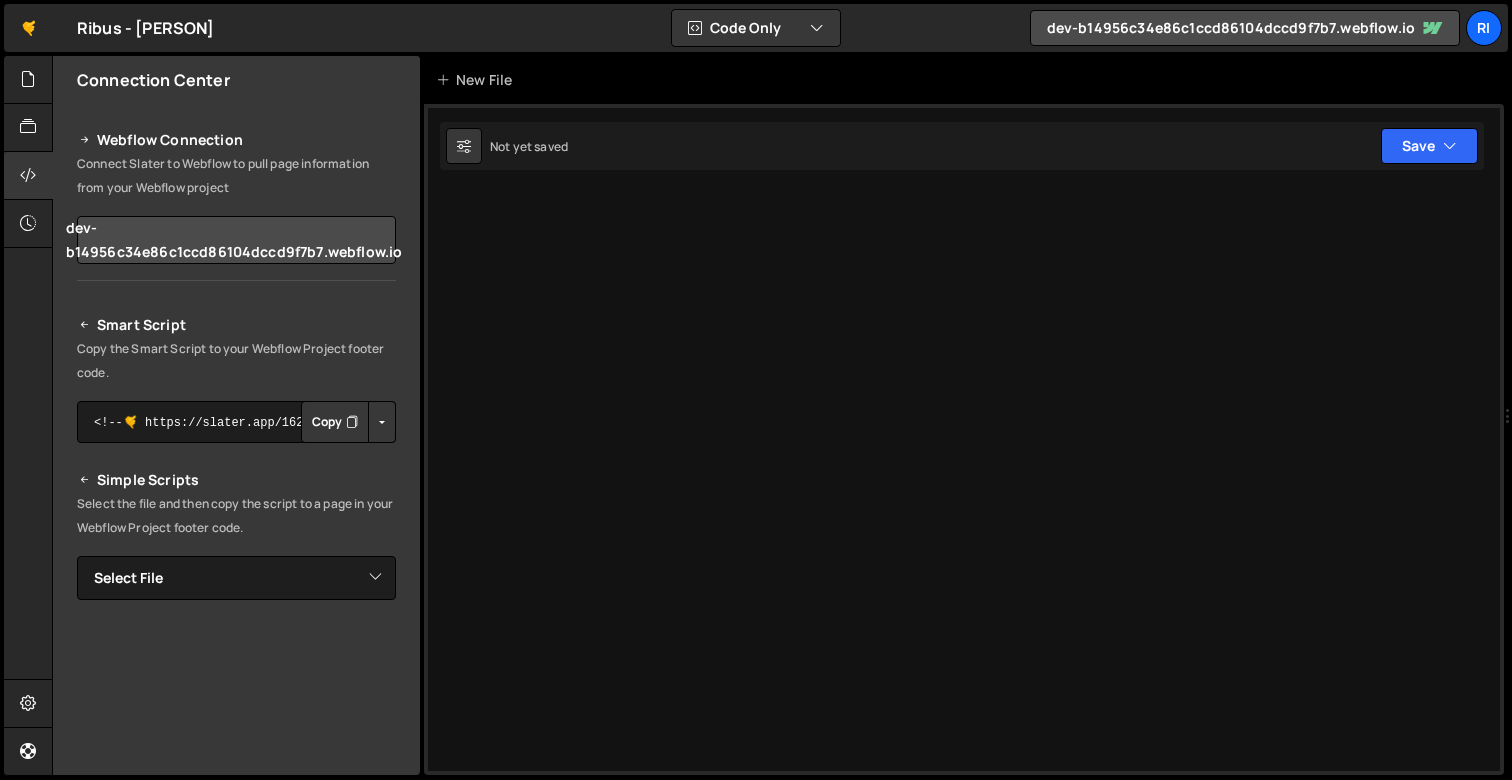 scroll, scrollTop: 0, scrollLeft: 0, axis: both 